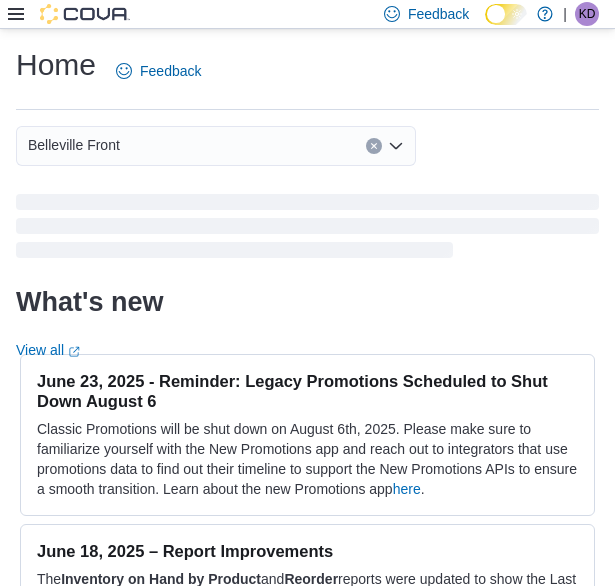 scroll, scrollTop: 0, scrollLeft: 0, axis: both 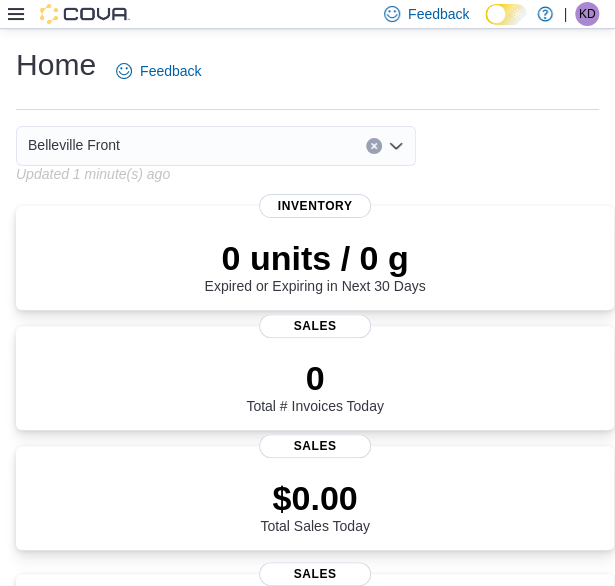 click on "Feedback Dark Mode Tokyo Smoke Canada | KD [FIRST] [LAST]" at bounding box center [307, 14] 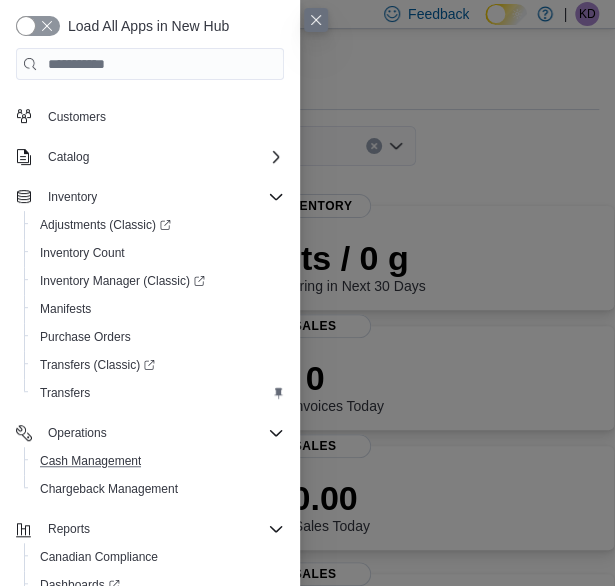 scroll, scrollTop: 188, scrollLeft: 0, axis: vertical 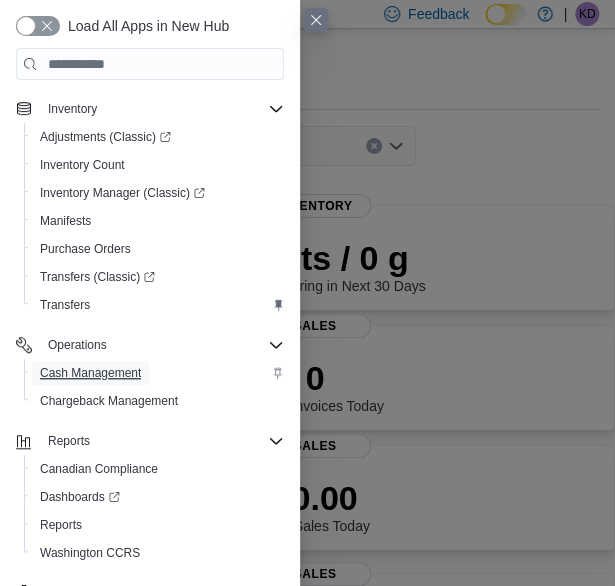 click on "Cash Management" at bounding box center (90, 373) 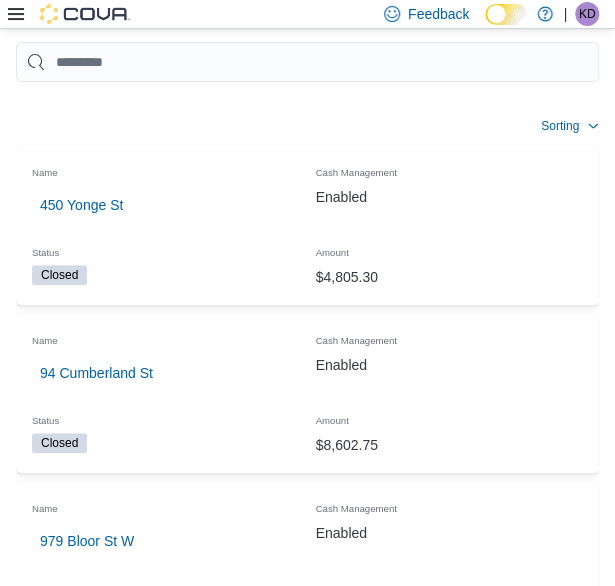 scroll, scrollTop: 400, scrollLeft: 0, axis: vertical 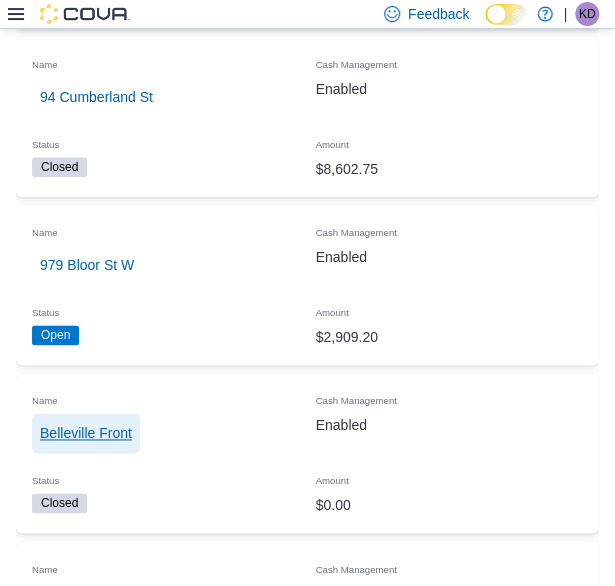 click on "Belleville Front" at bounding box center [86, 433] 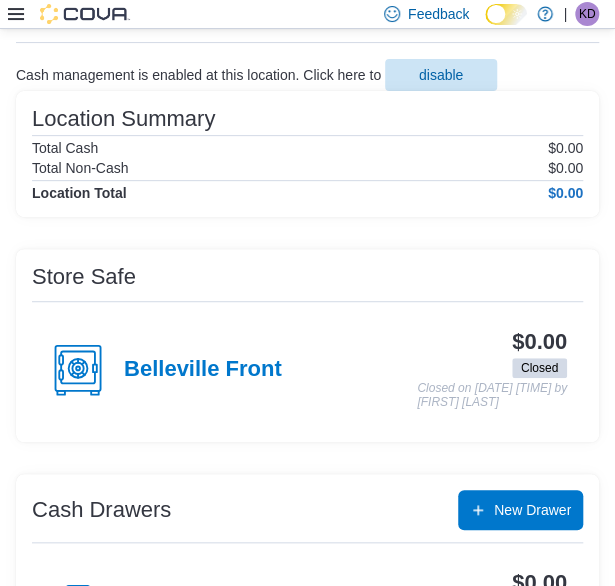 scroll, scrollTop: 400, scrollLeft: 0, axis: vertical 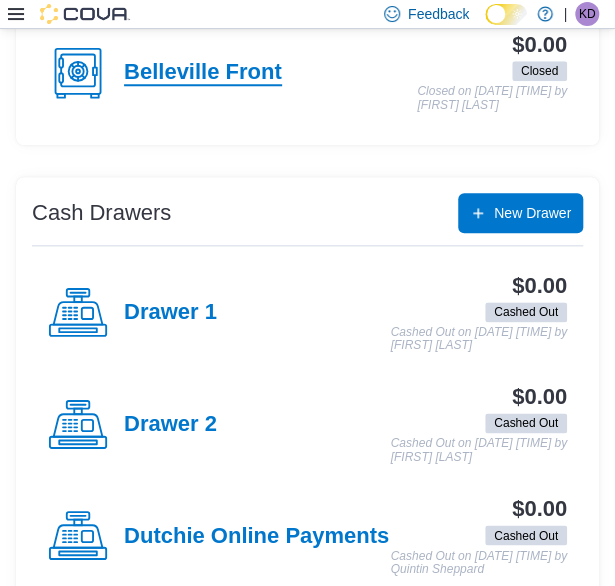 click on "Belleville Front" at bounding box center [203, 73] 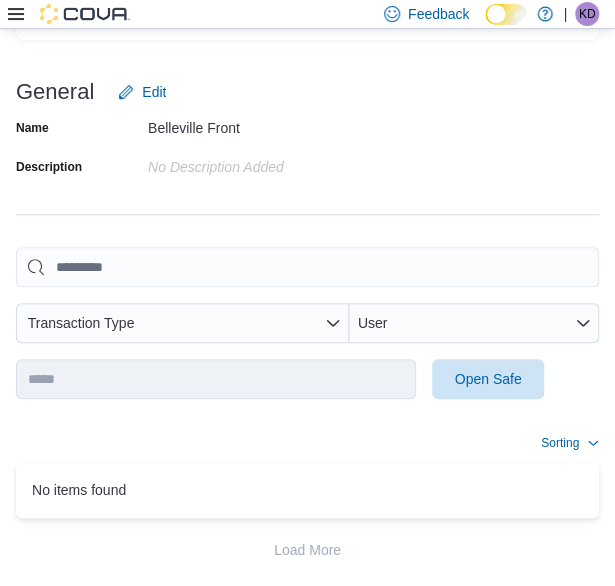 scroll, scrollTop: 296, scrollLeft: 0, axis: vertical 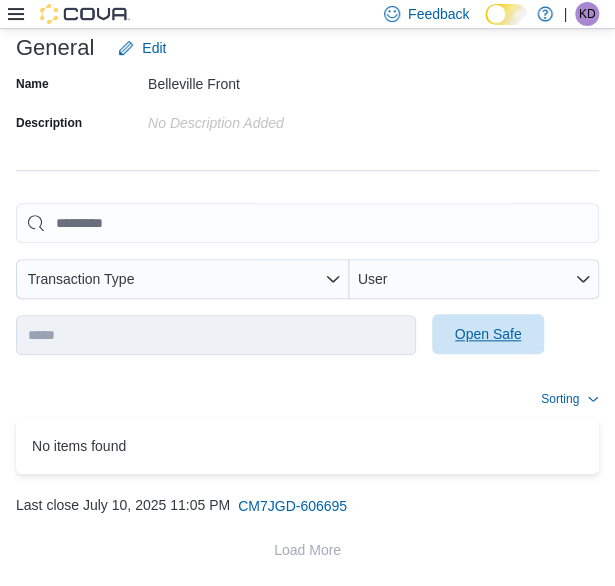 click on "Open Safe" at bounding box center (488, 334) 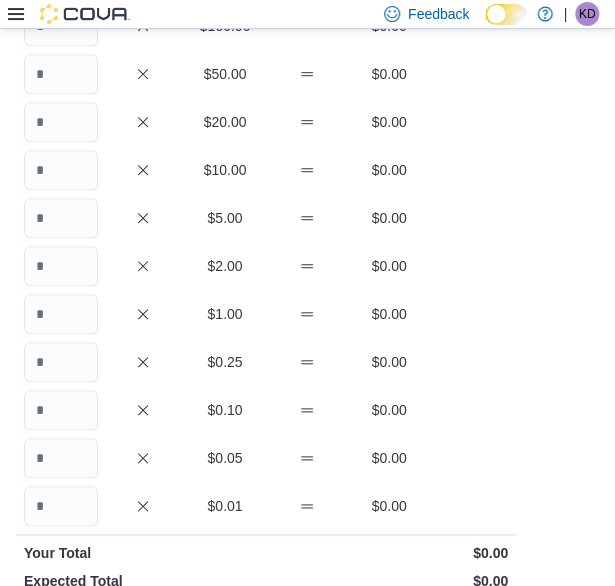 scroll, scrollTop: 0, scrollLeft: 0, axis: both 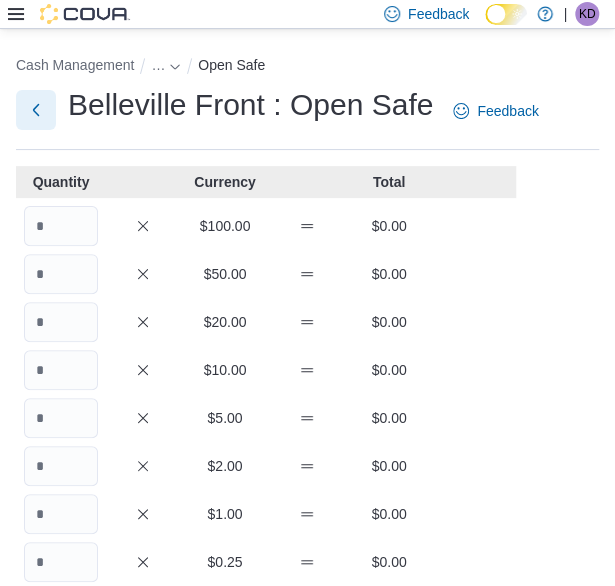 click at bounding box center (36, 110) 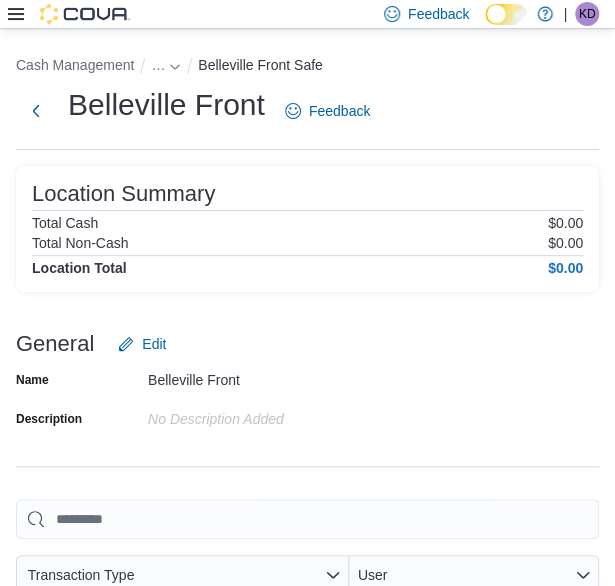 click 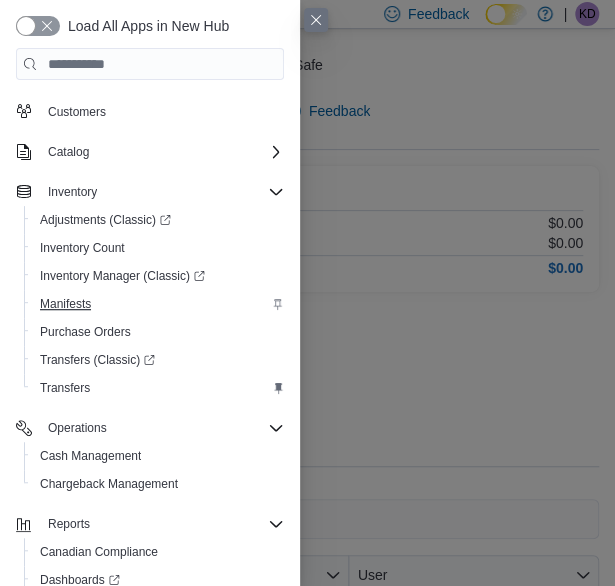 scroll, scrollTop: 188, scrollLeft: 0, axis: vertical 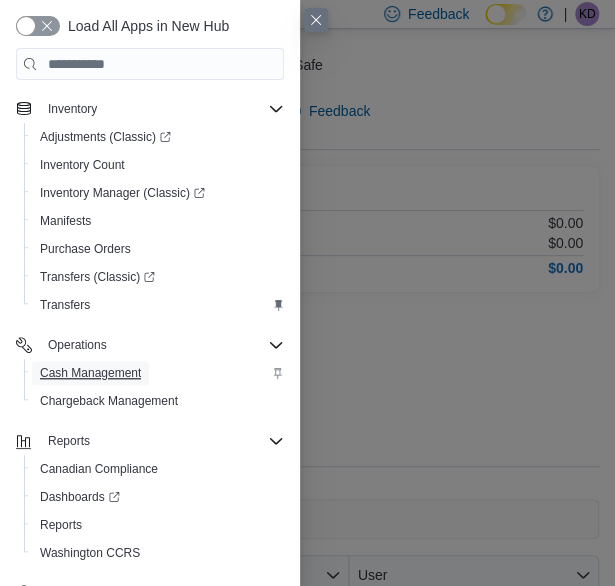 click on "Cash Management" at bounding box center [90, 373] 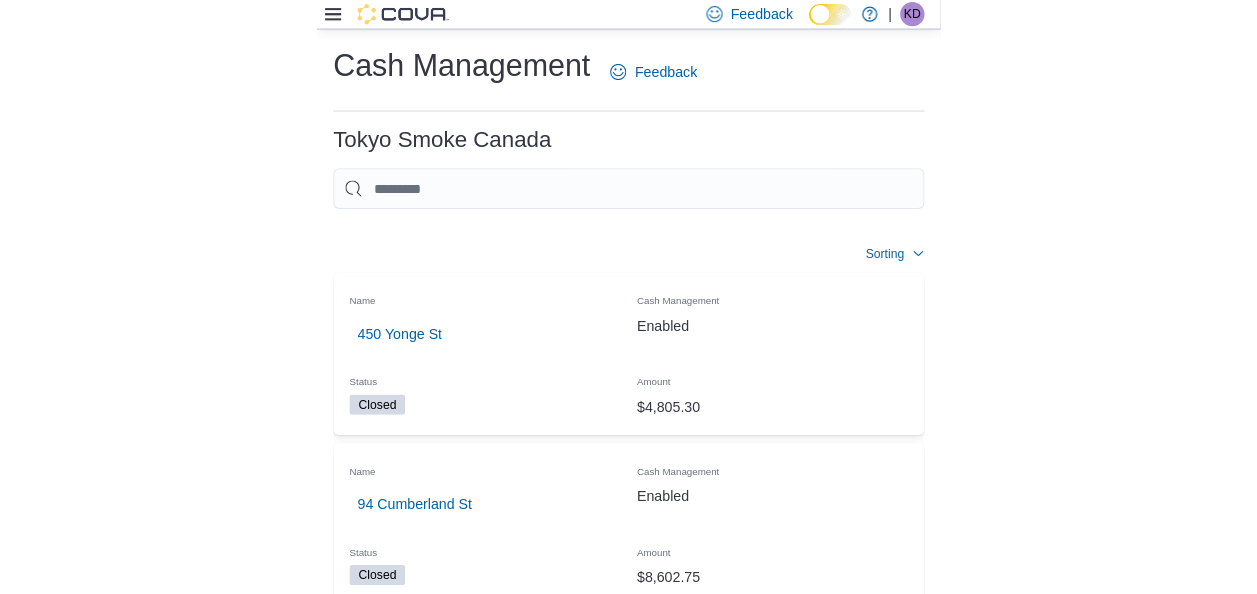 scroll, scrollTop: 0, scrollLeft: 0, axis: both 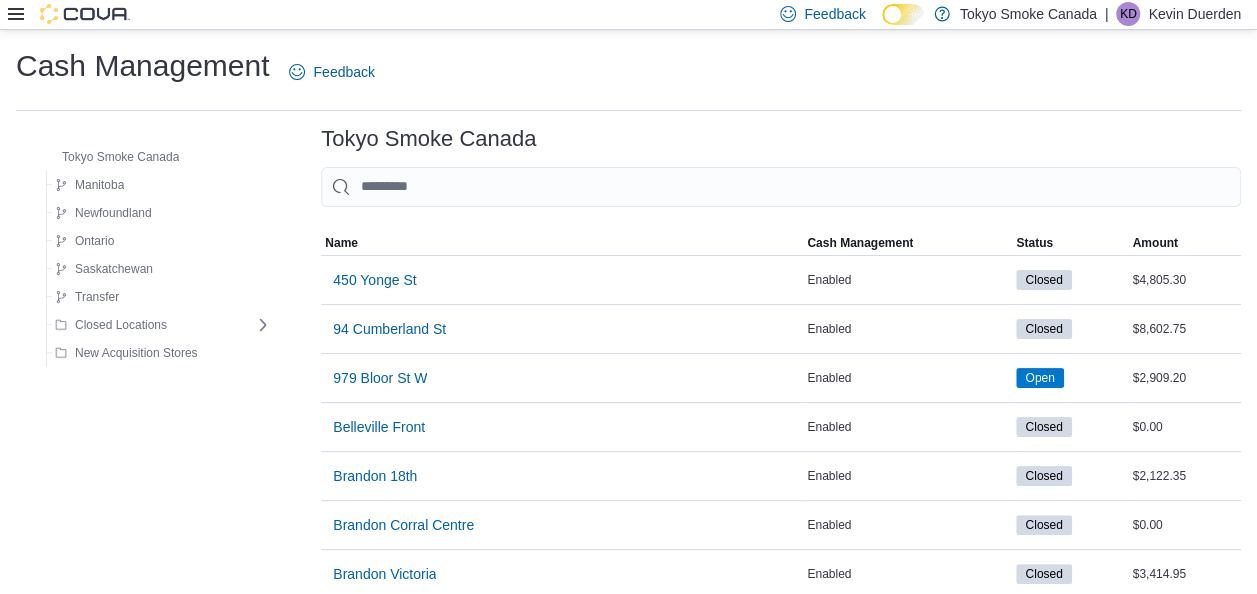 click 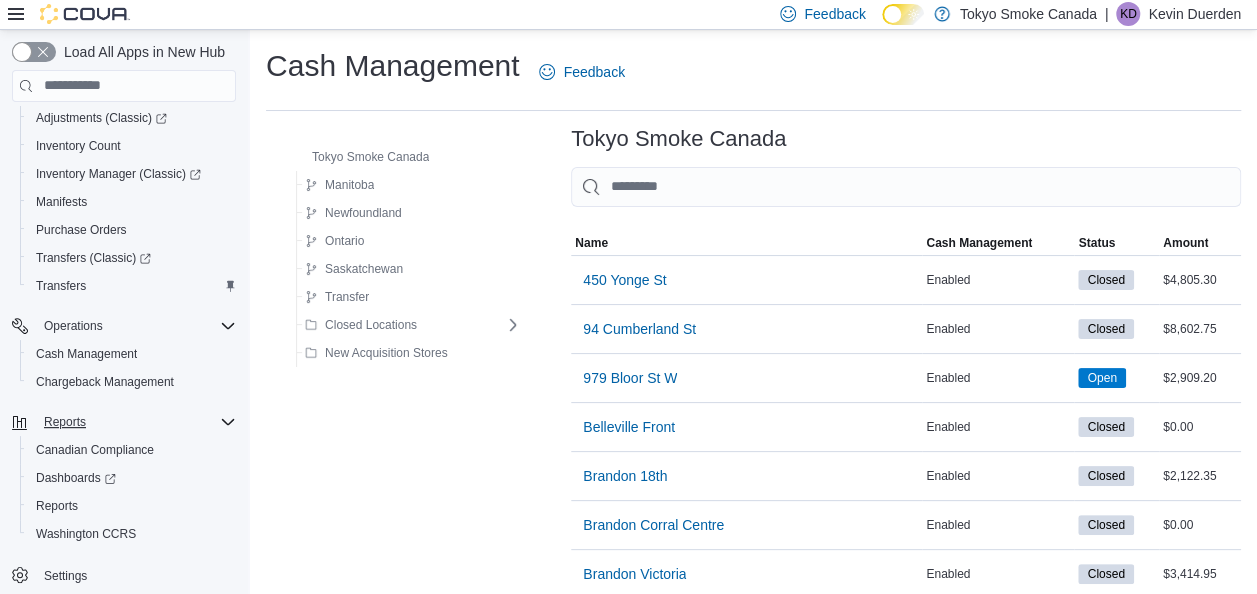 scroll, scrollTop: 234, scrollLeft: 0, axis: vertical 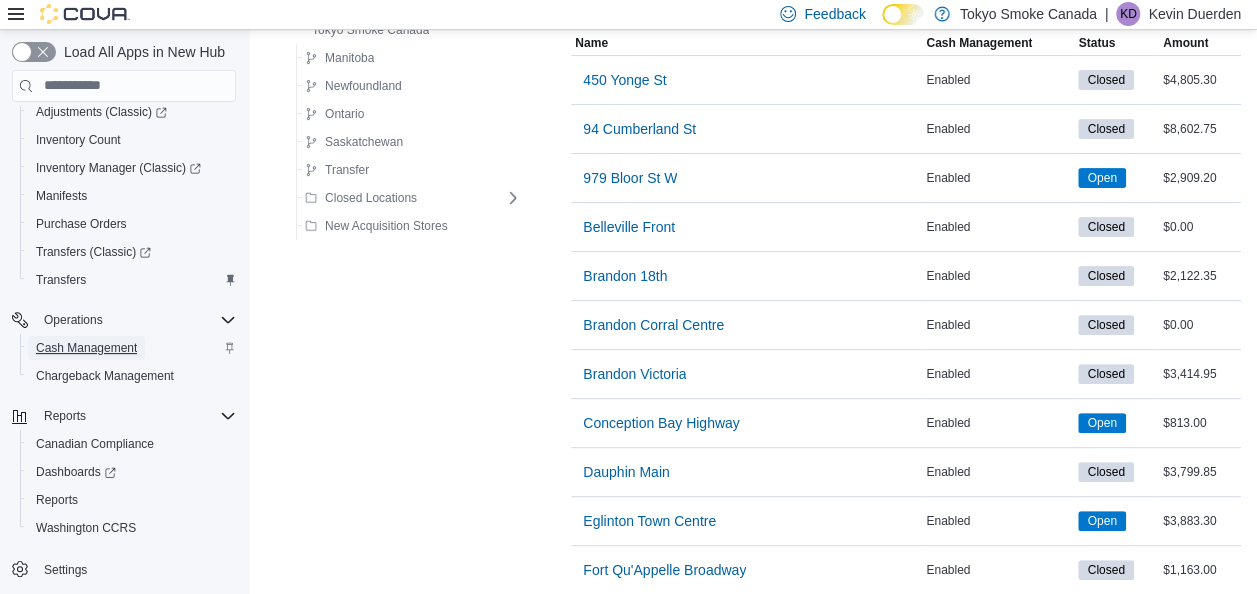 click on "Cash Management" at bounding box center [86, 348] 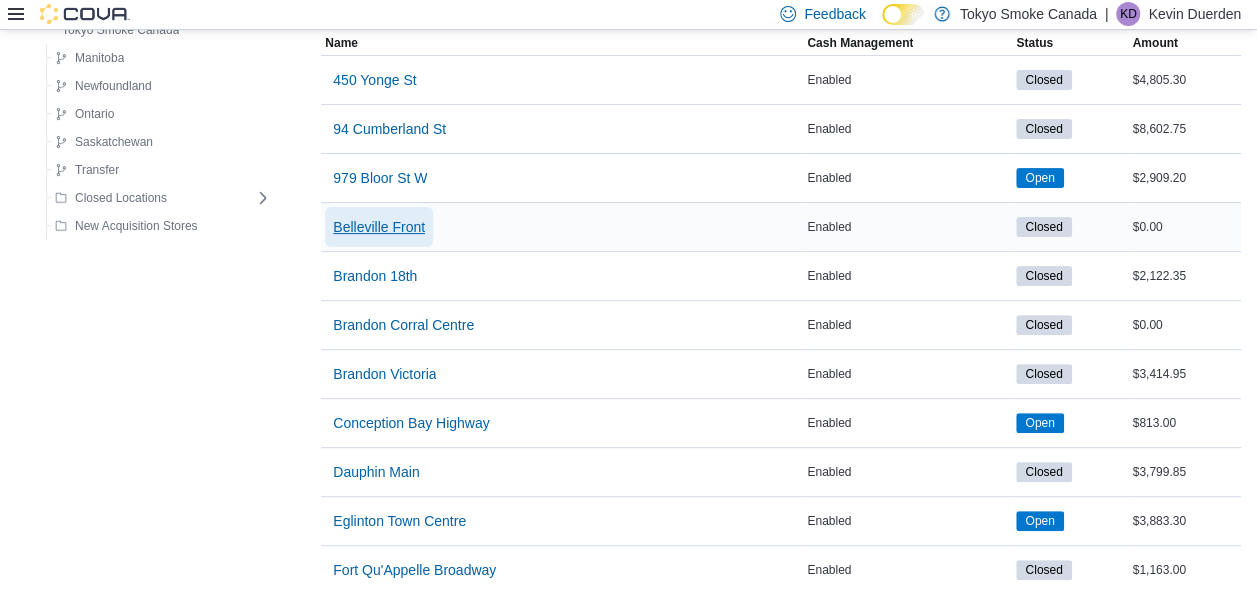 click on "Belleville Front" at bounding box center (379, 227) 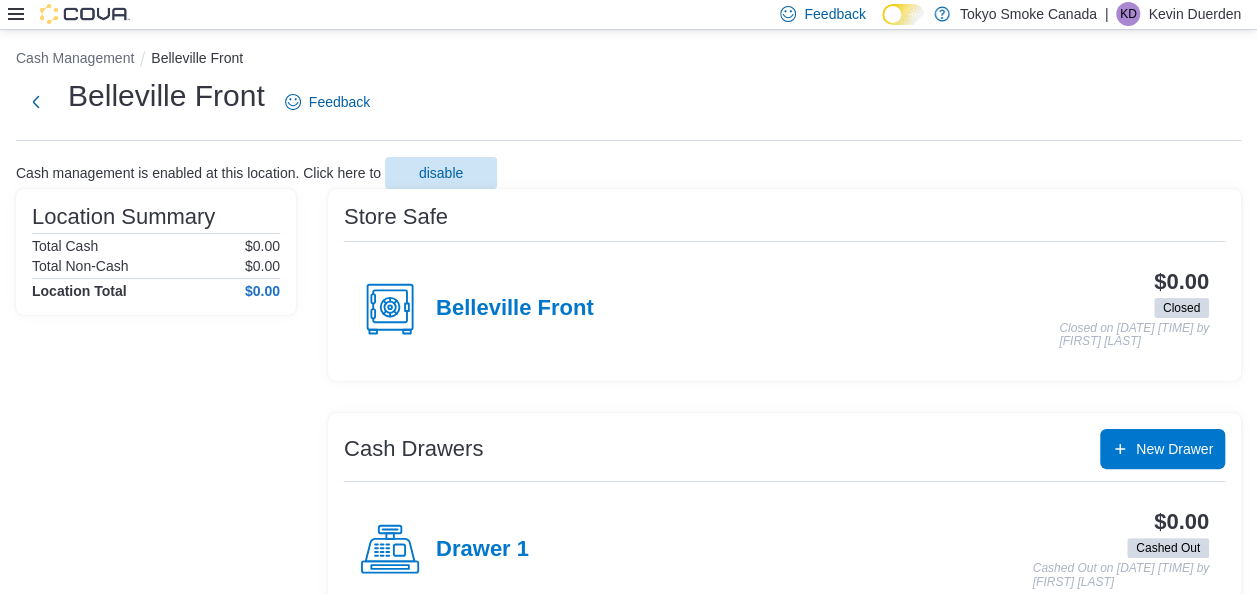 scroll, scrollTop: 200, scrollLeft: 0, axis: vertical 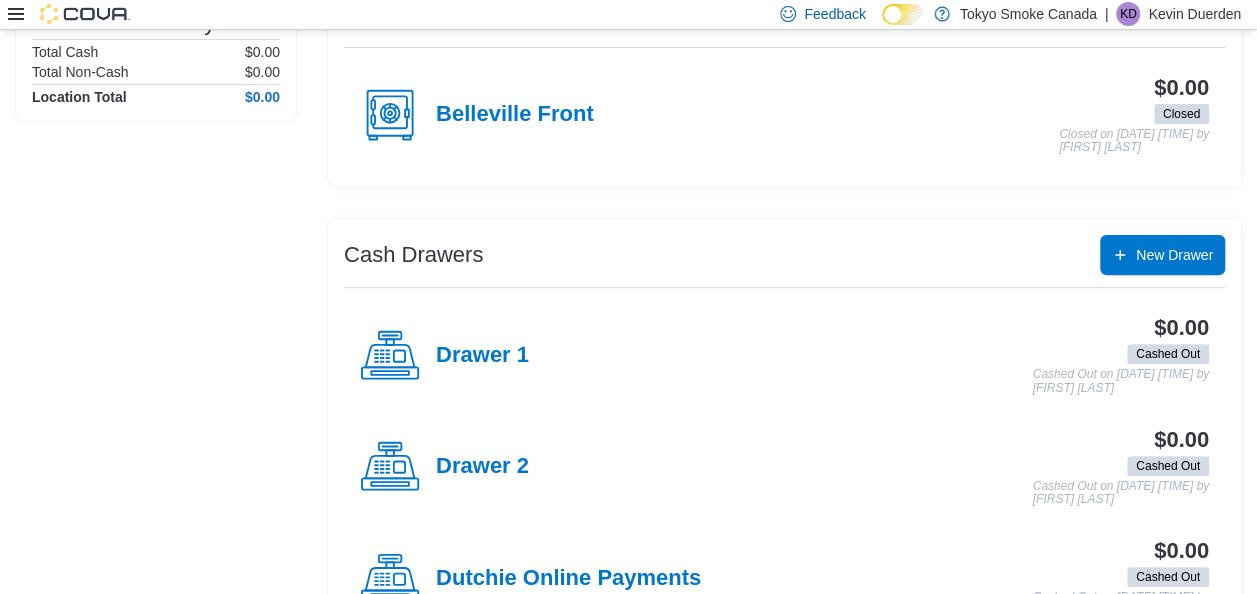 click on "Belleville Front" at bounding box center [477, 115] 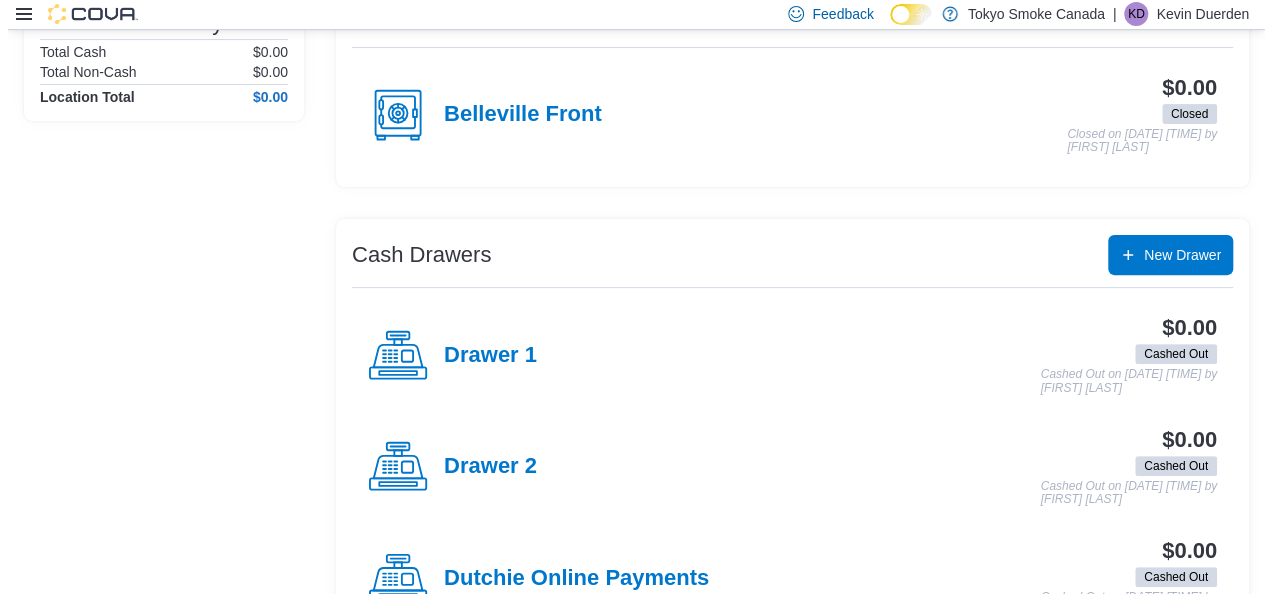 scroll, scrollTop: 0, scrollLeft: 0, axis: both 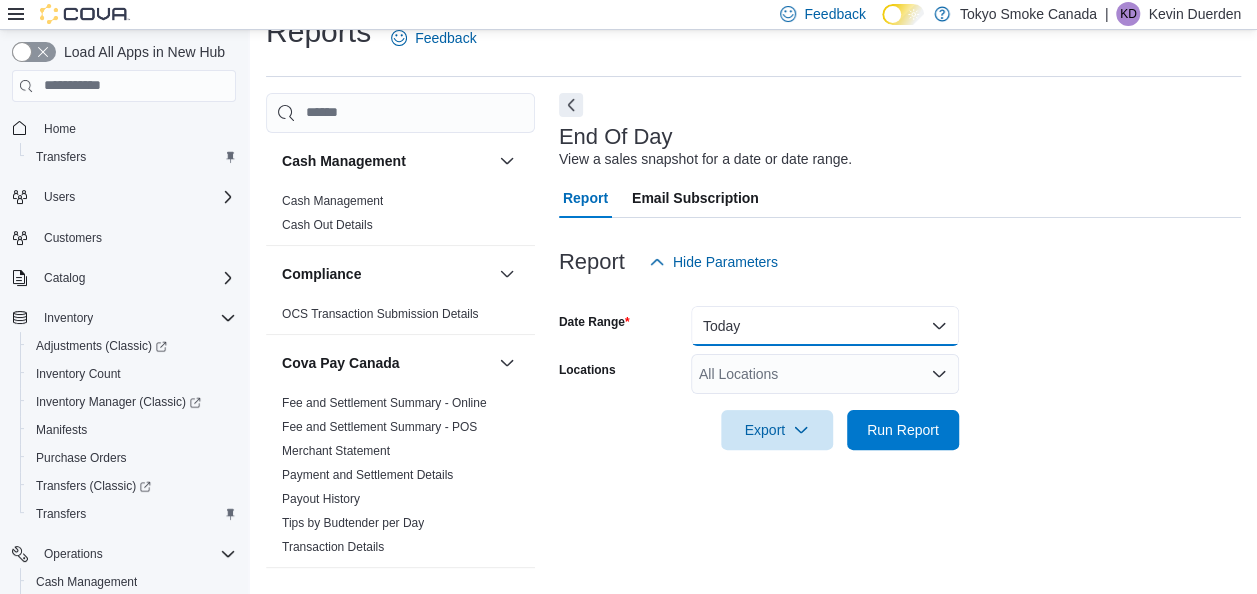 click on "Today" at bounding box center (825, 326) 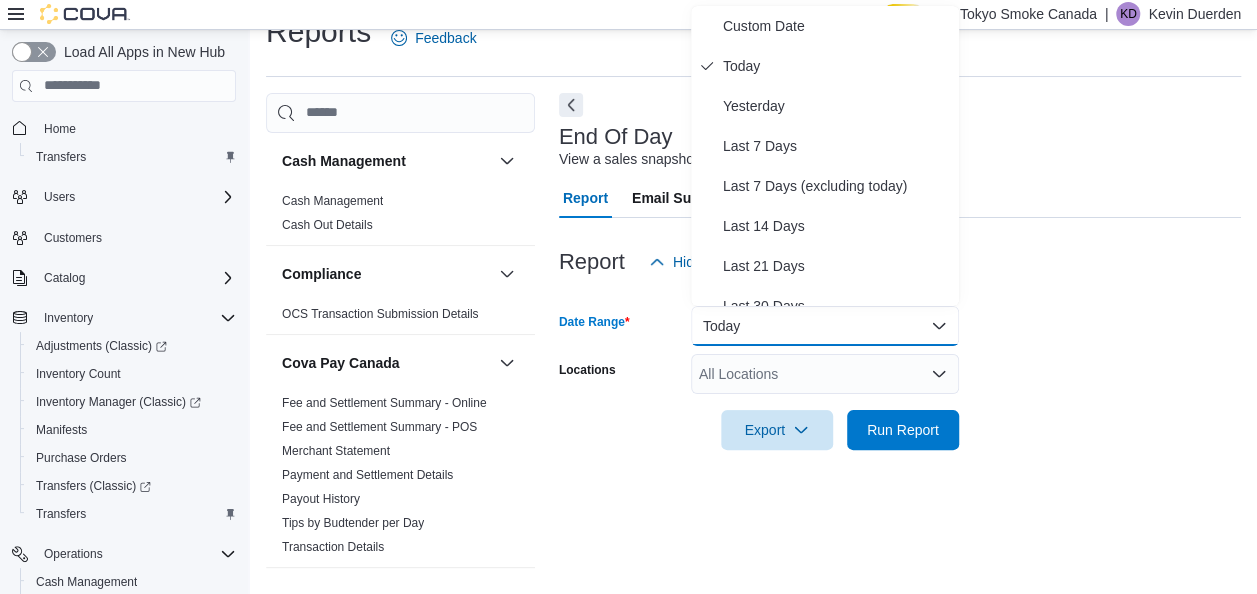 click on "Date Range Today Locations All Locations Export  Run Report" at bounding box center [900, 366] 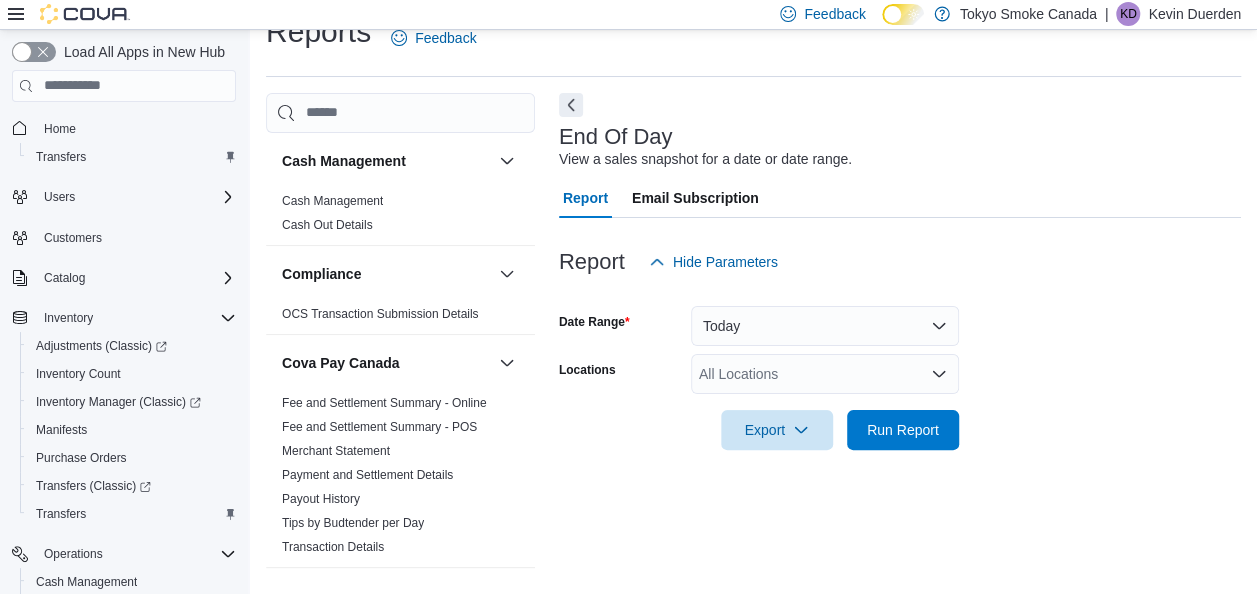 click on "All Locations" at bounding box center [825, 374] 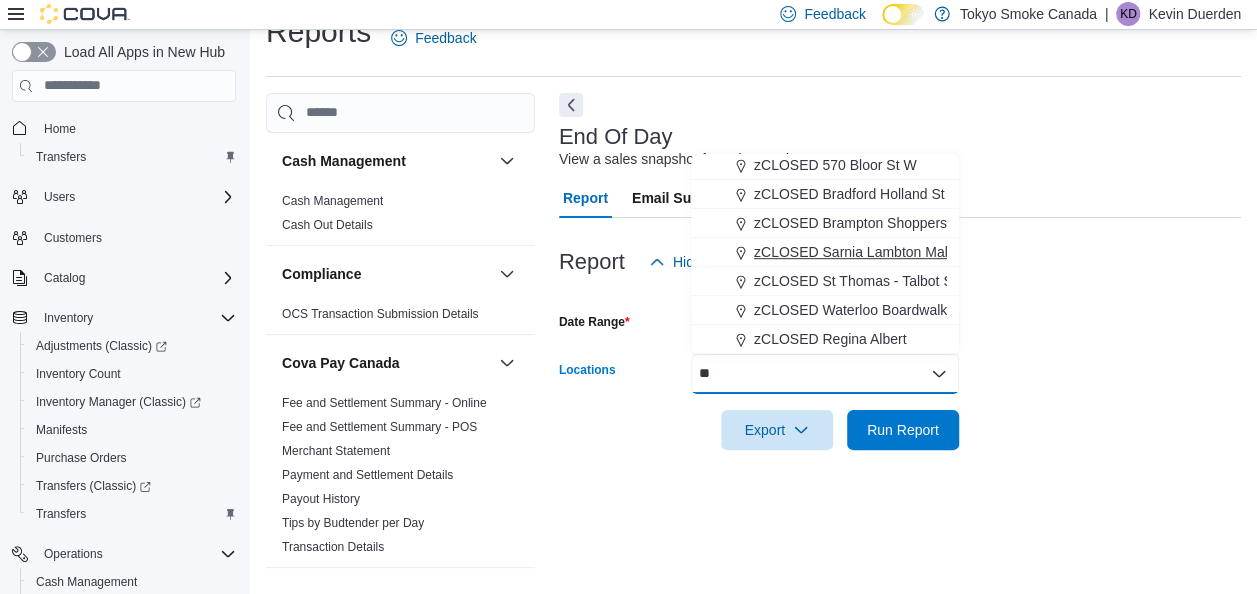 scroll, scrollTop: 0, scrollLeft: 0, axis: both 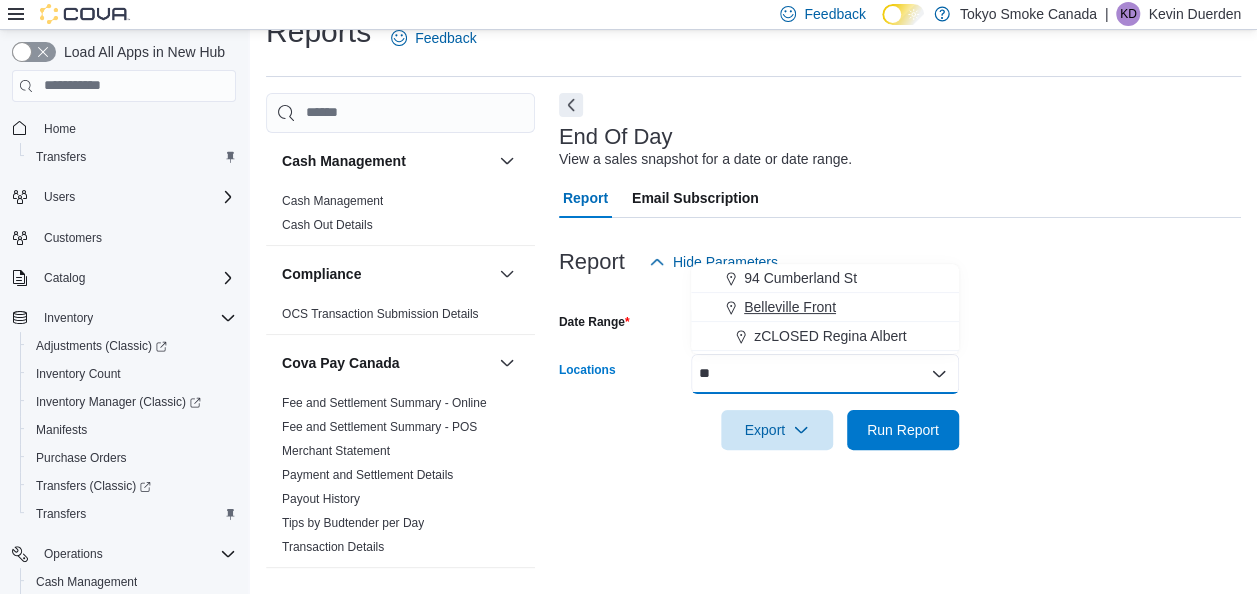 type on "**" 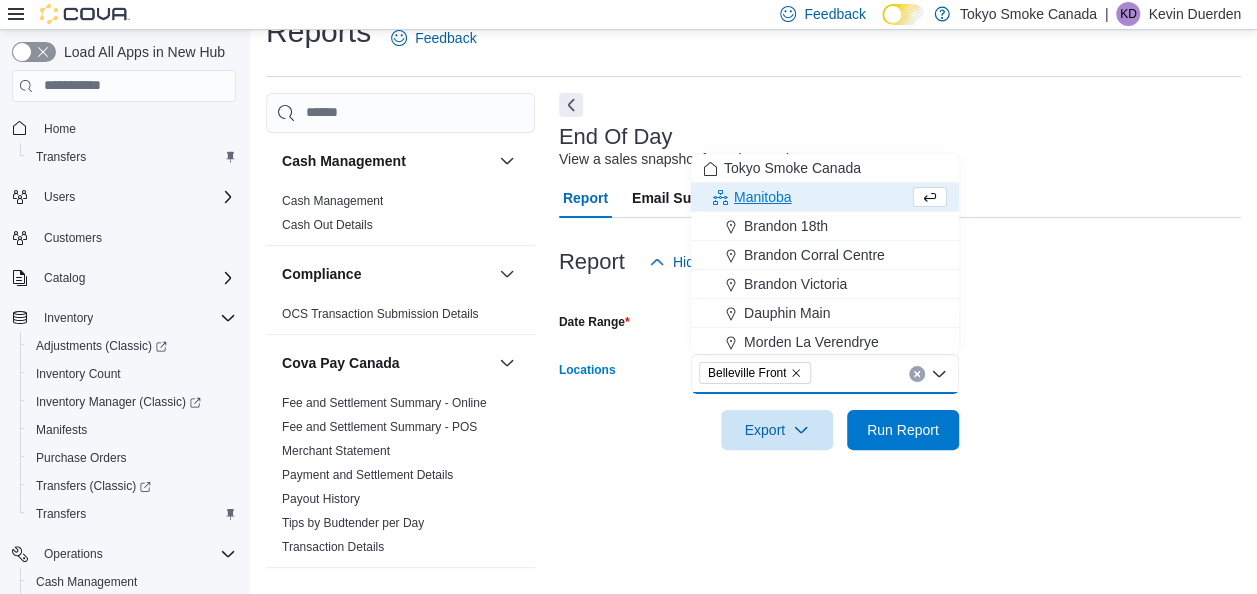 click on "Date Range Today Locations Belleville Front Combo box. Selected. Belleville Front. Press Backspace to delete Belleville Front. Combo box input. All Locations. Type some text or, to display a list of choices, press Down Arrow. To exit the list of choices, press Escape. Export  Run Report" at bounding box center [900, 366] 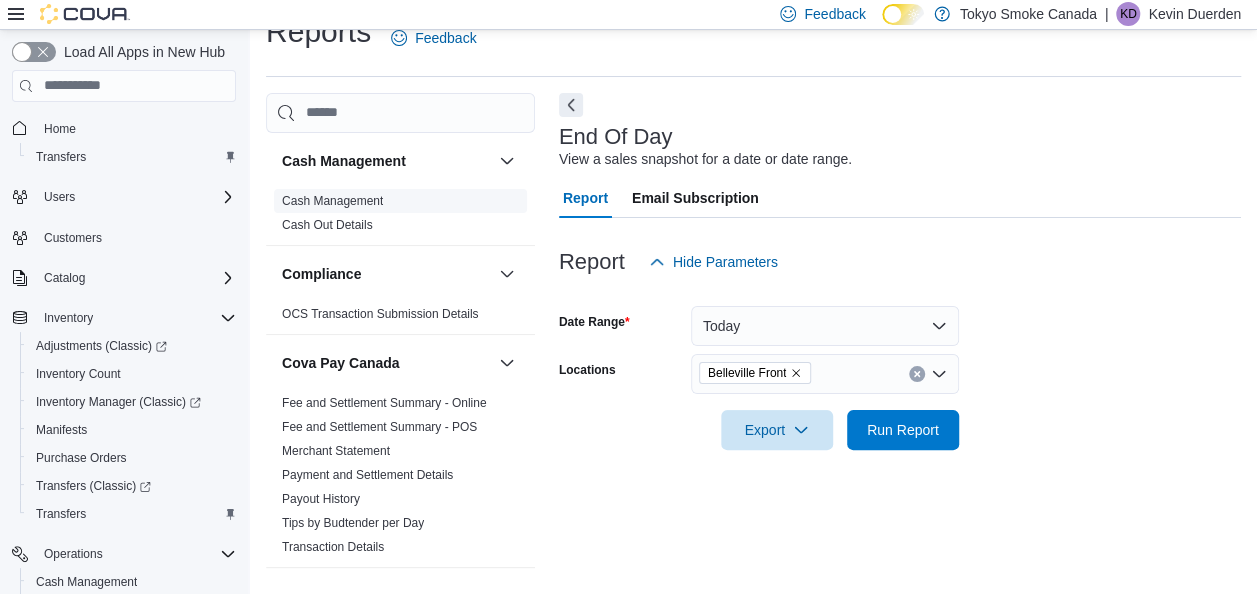 click on "Cash Management" at bounding box center [332, 201] 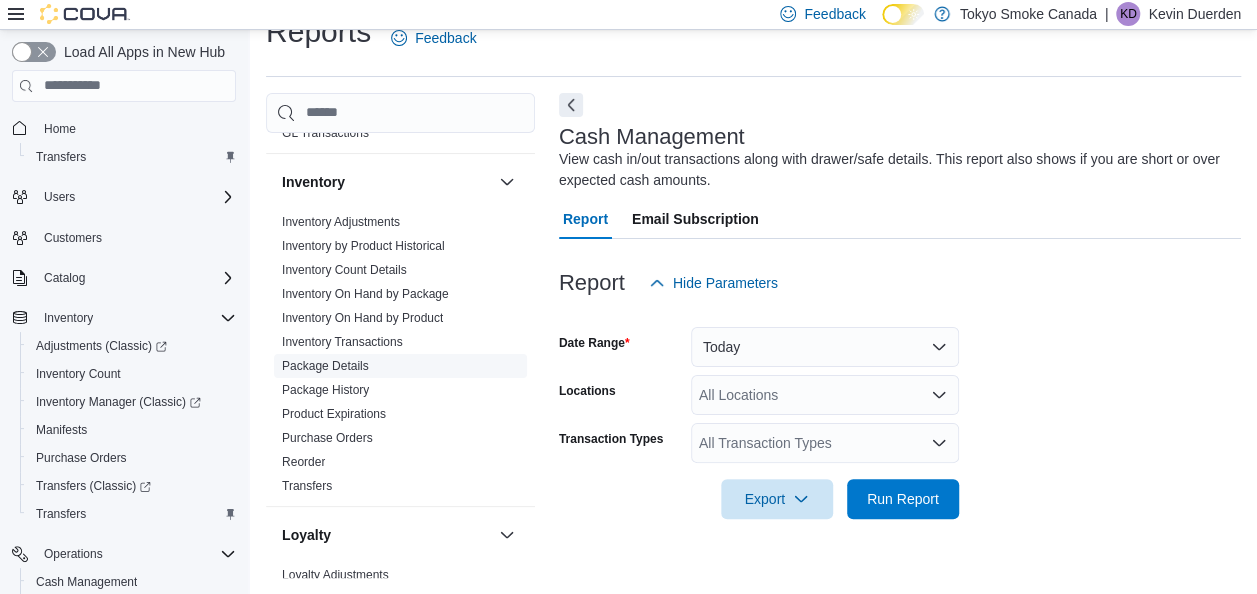 scroll, scrollTop: 1000, scrollLeft: 0, axis: vertical 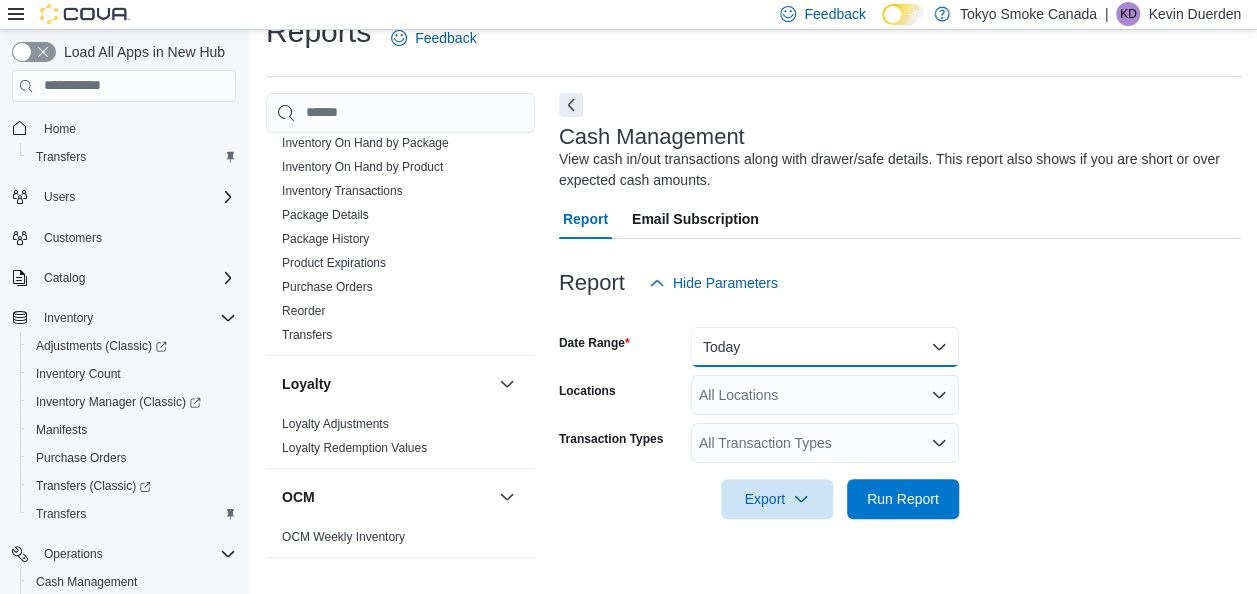 click on "Today" at bounding box center [825, 347] 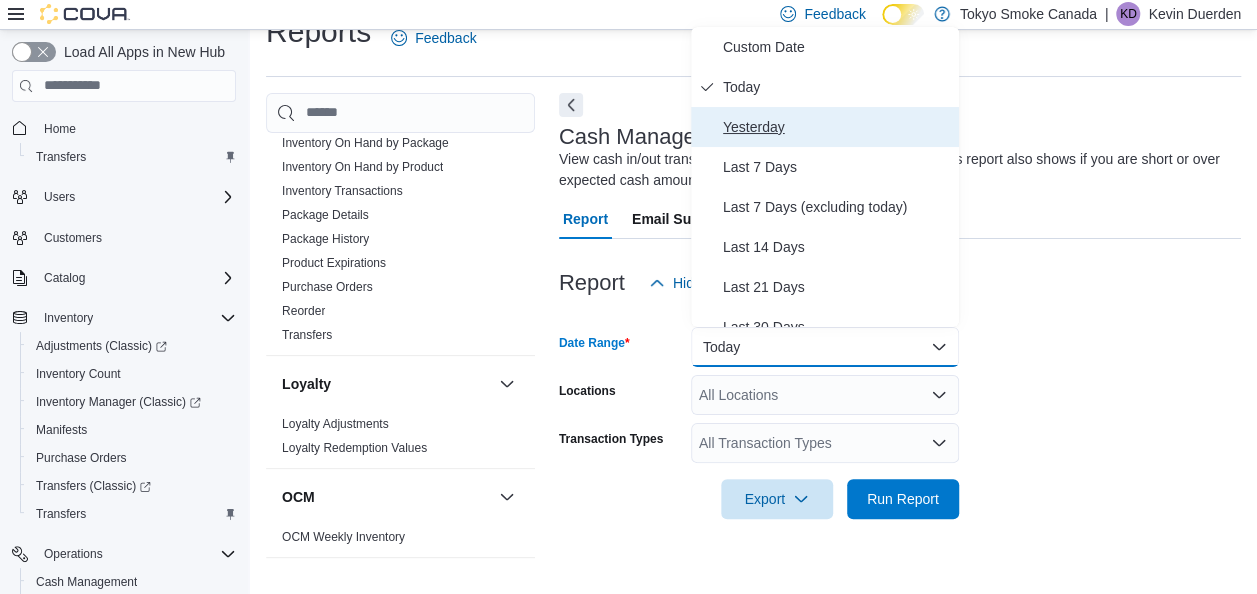 click on "Yesterday" at bounding box center (825, 127) 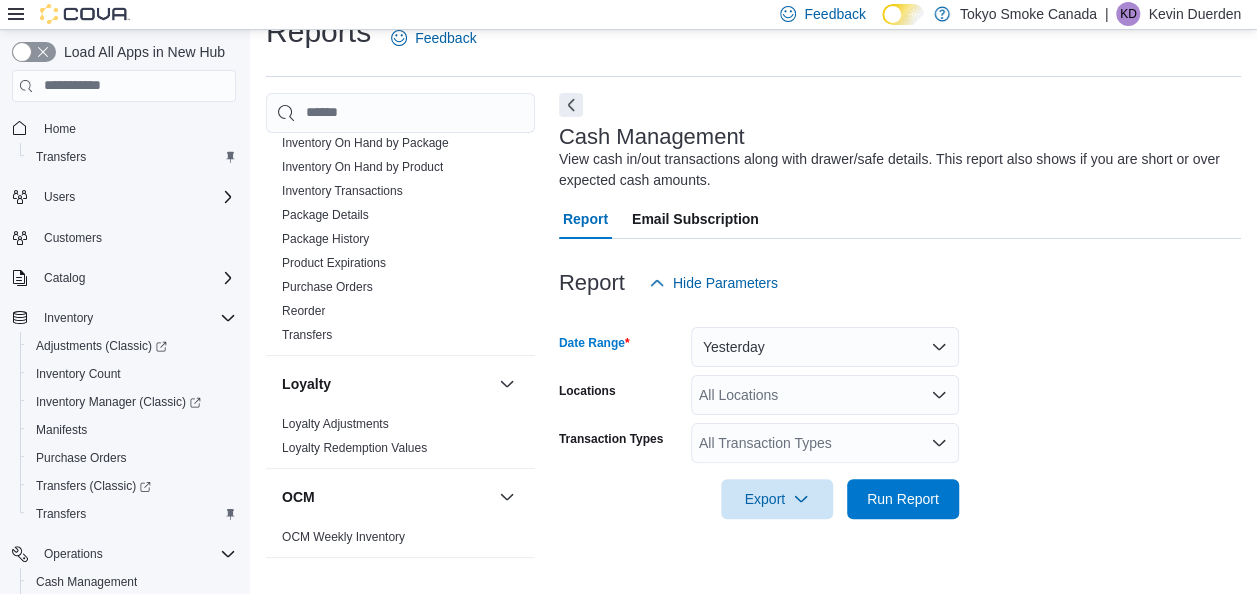 click on "All Locations" at bounding box center (825, 395) 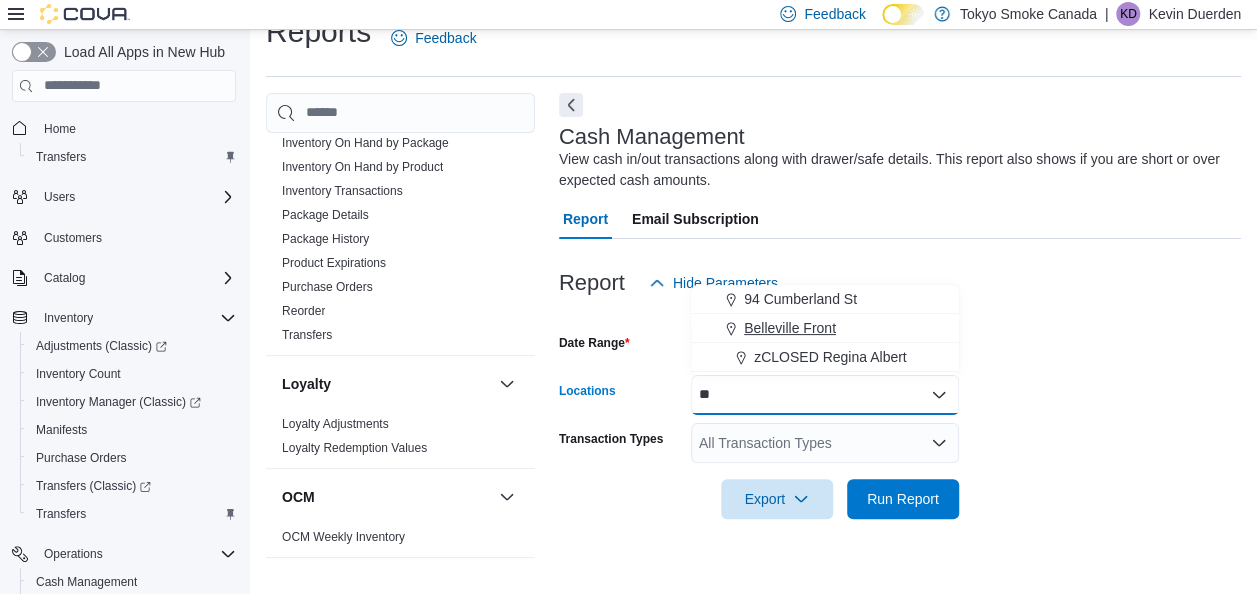 type on "**" 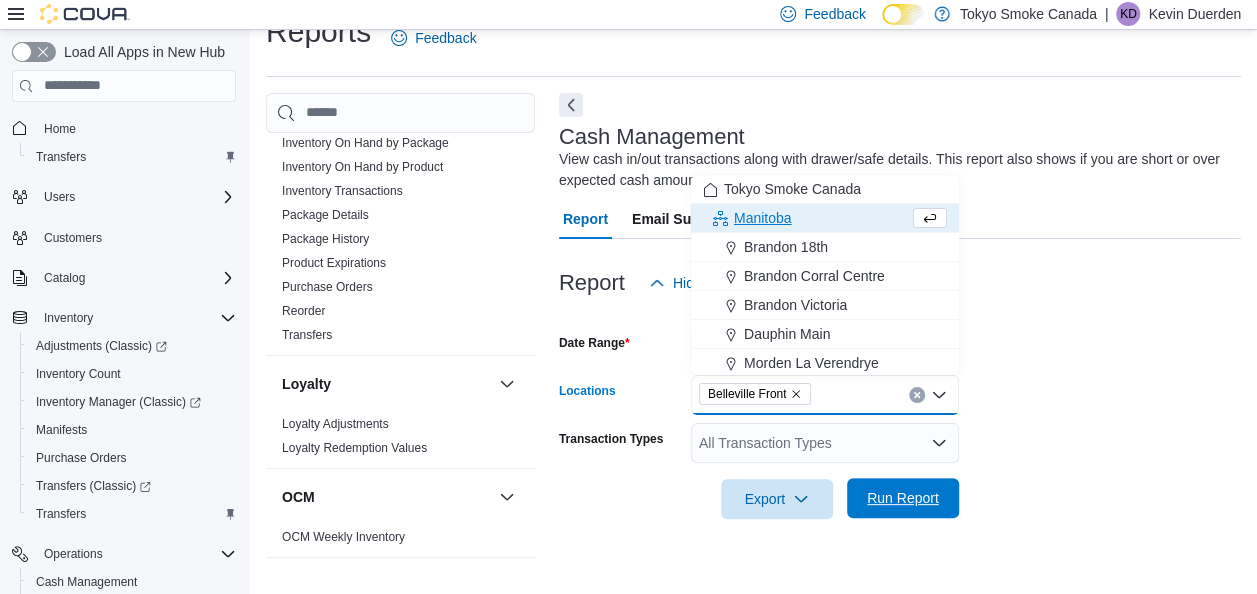 click on "Run Report" at bounding box center [903, 498] 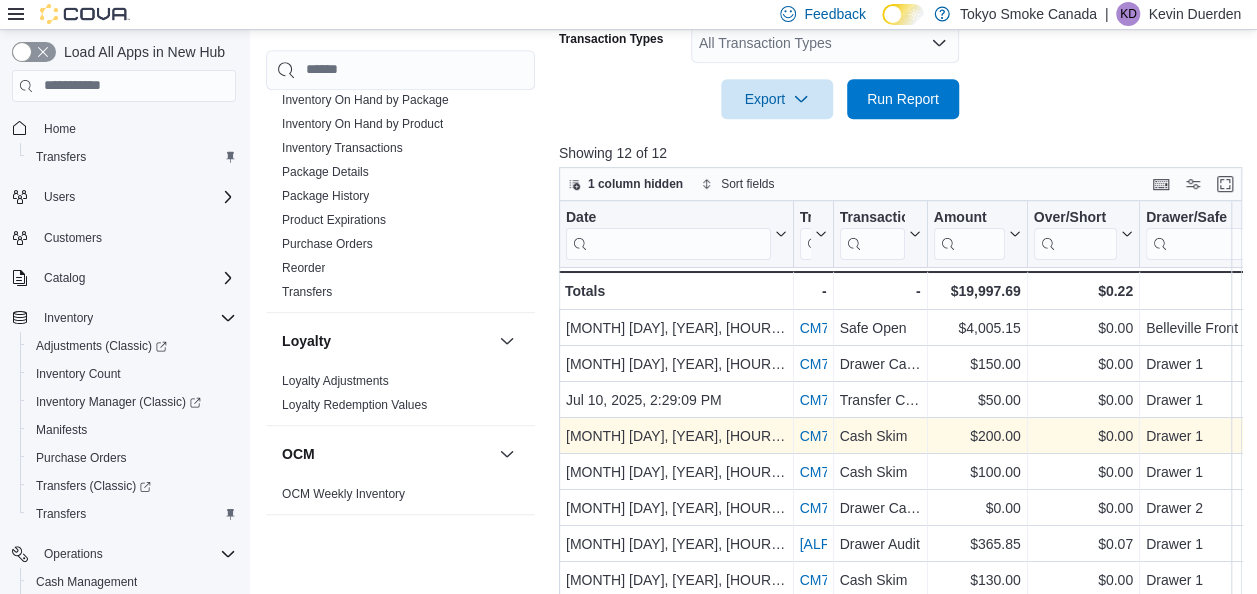scroll, scrollTop: 498, scrollLeft: 0, axis: vertical 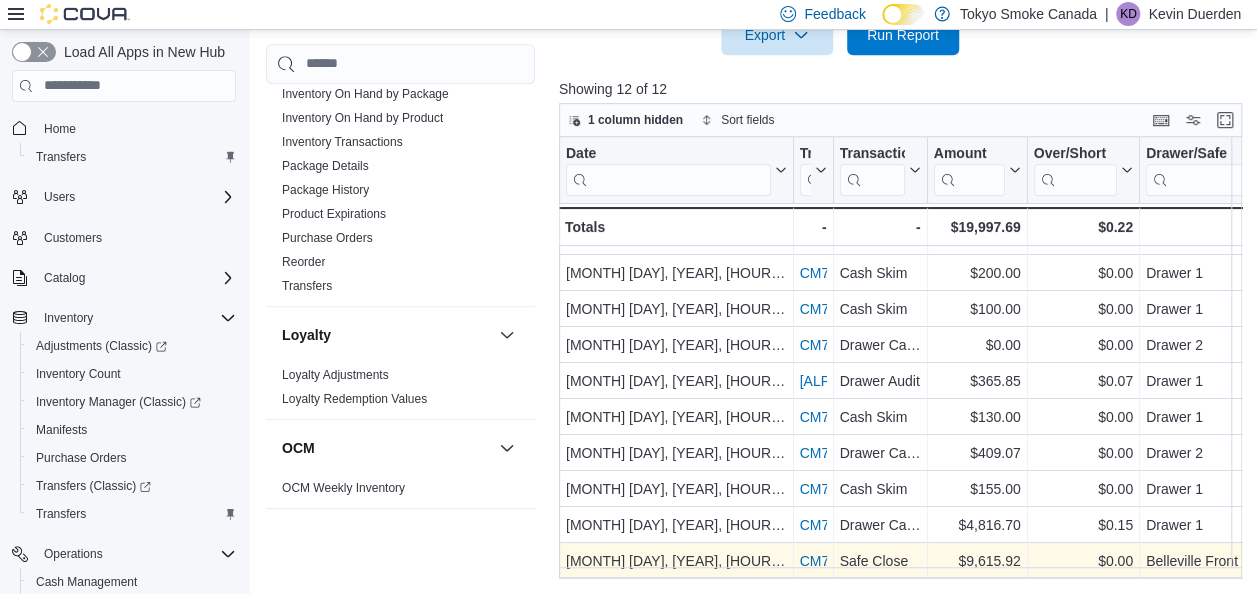 click on "CM7JGD-606695" at bounding box center [853, 561] 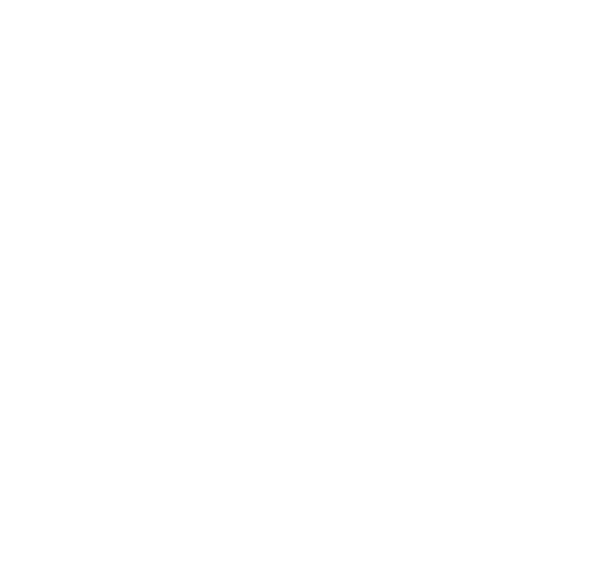 scroll, scrollTop: 0, scrollLeft: 0, axis: both 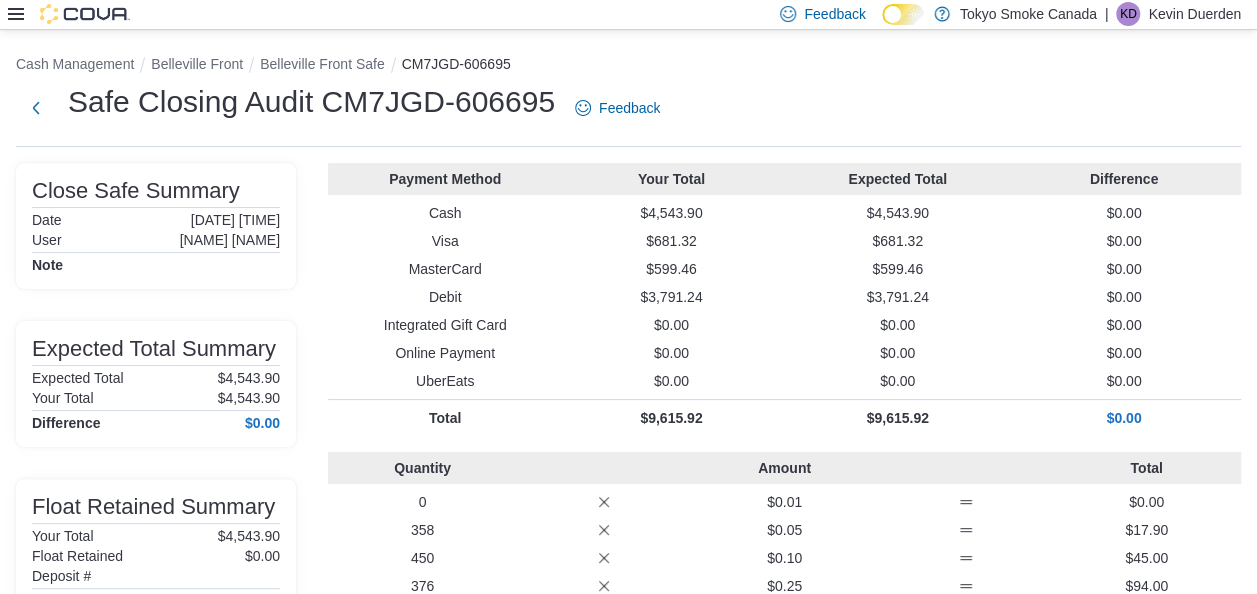click on "Amount" at bounding box center [784, 468] 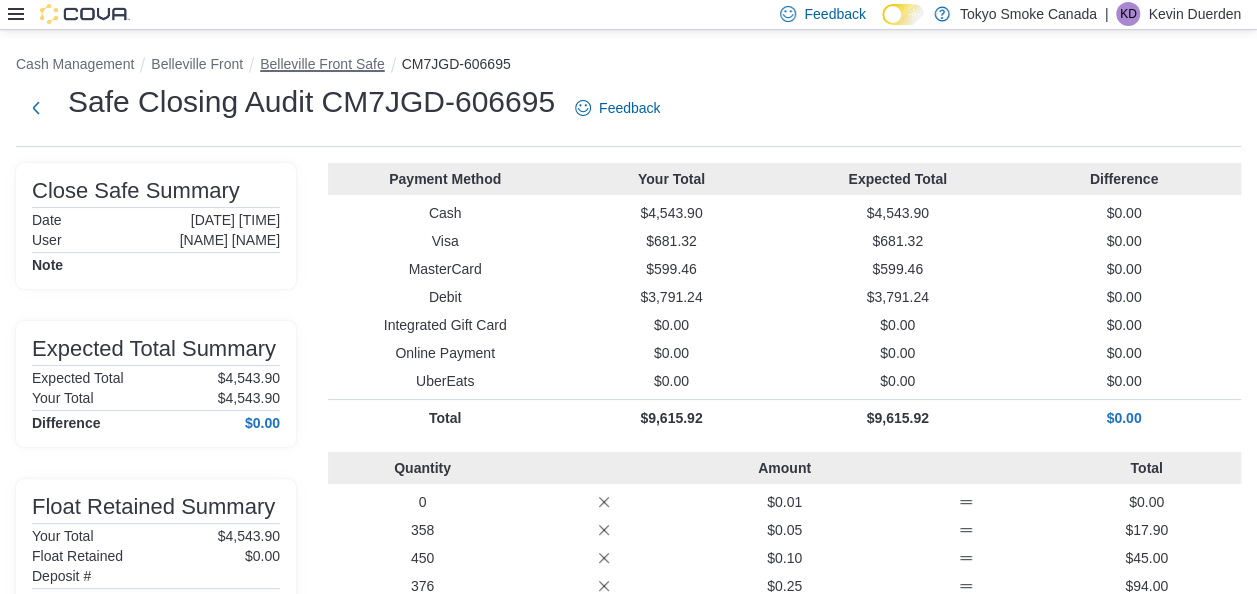 click on "Belleville Front Safe" at bounding box center (322, 64) 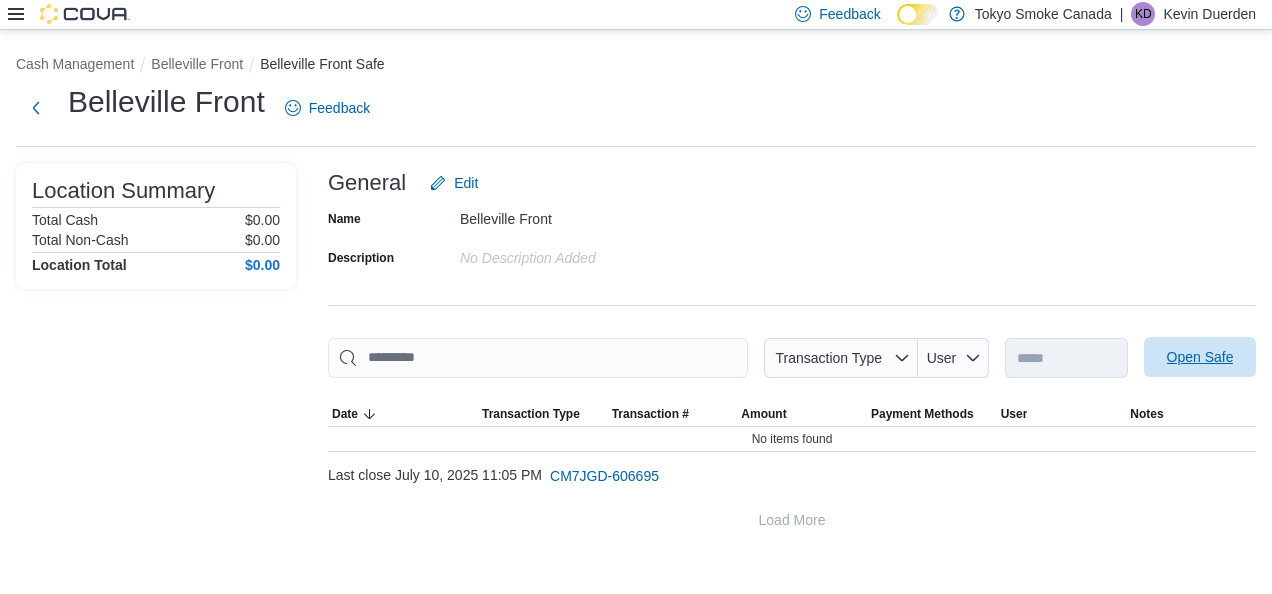 click on "Open Safe" at bounding box center (1200, 357) 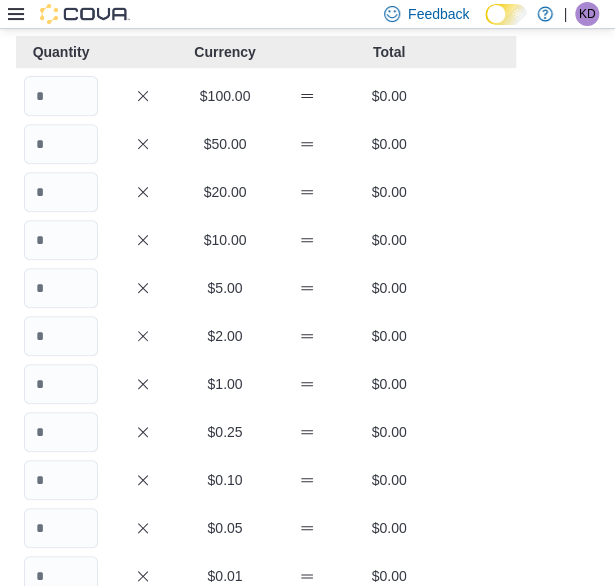 scroll, scrollTop: 100, scrollLeft: 0, axis: vertical 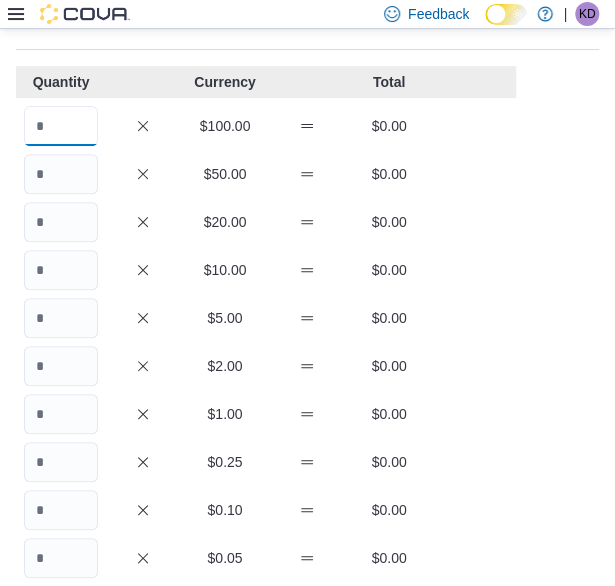 click at bounding box center [61, 126] 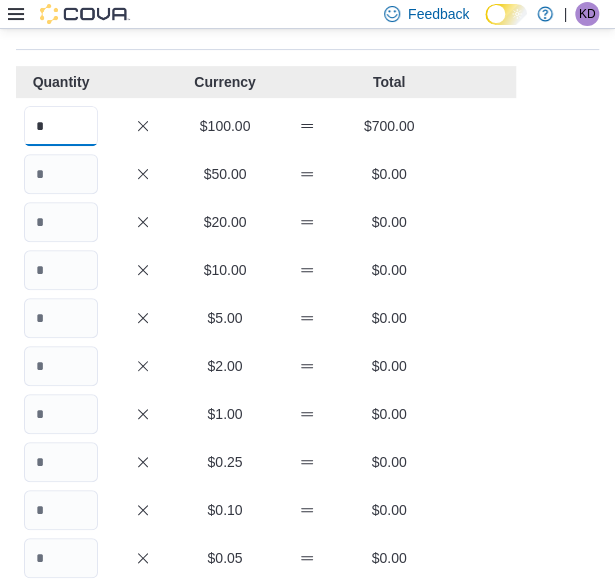type on "*" 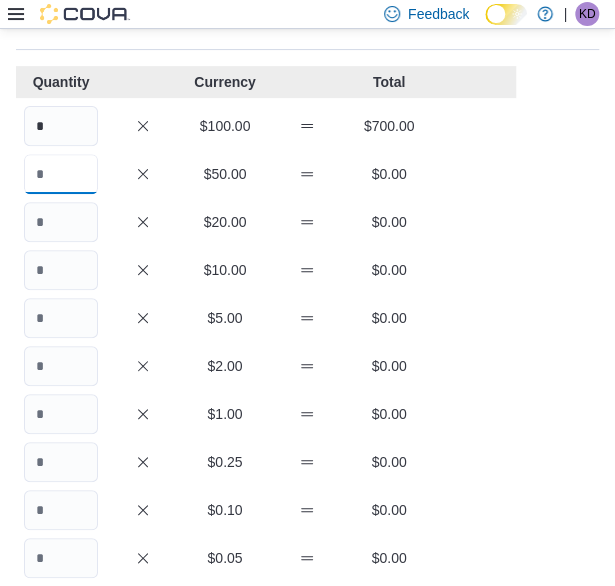 click at bounding box center [61, 174] 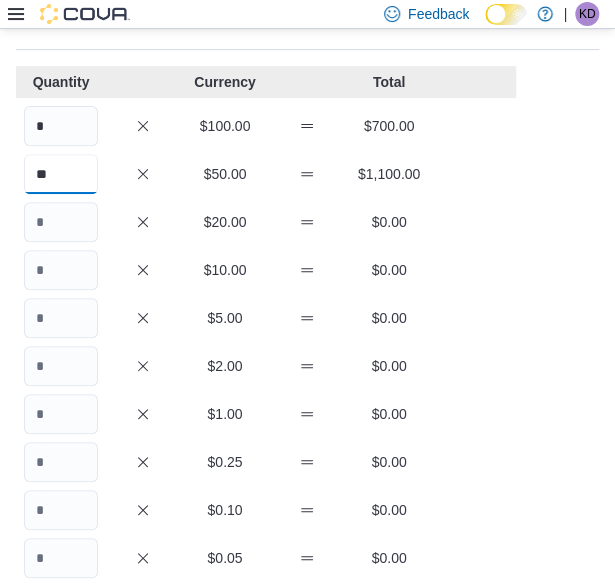 type on "**" 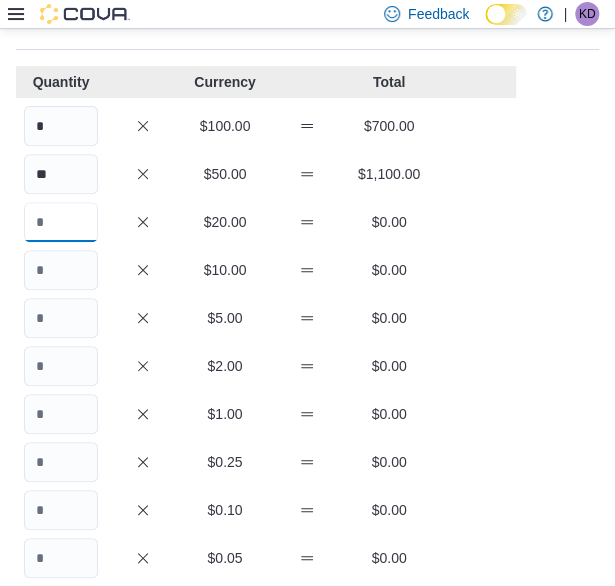 click at bounding box center [61, 222] 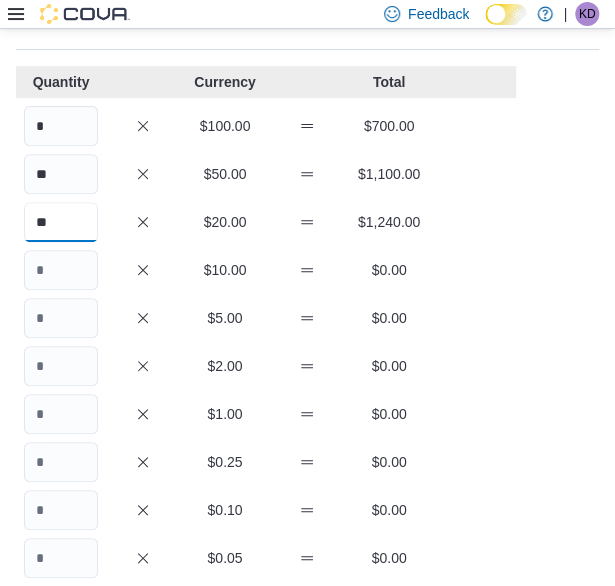 type on "**" 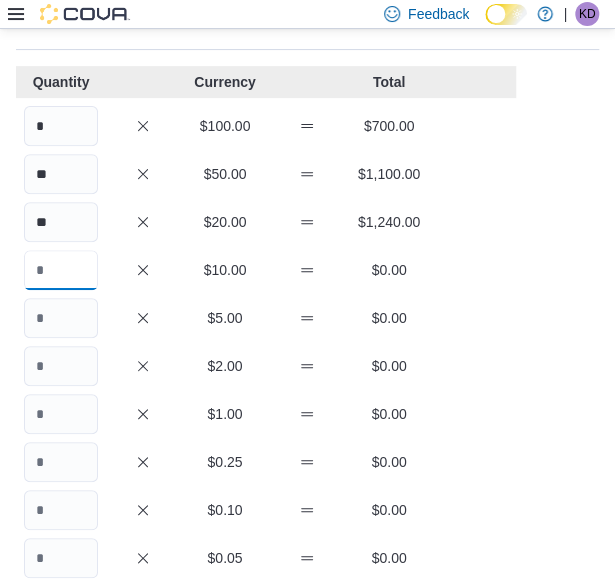 click at bounding box center (61, 270) 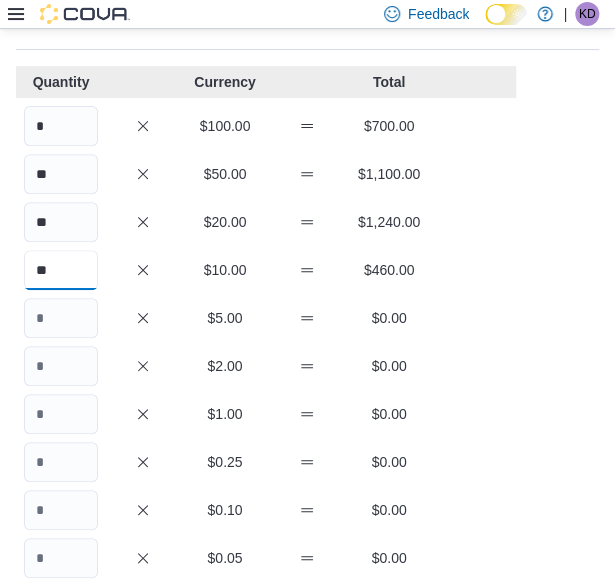 type on "**" 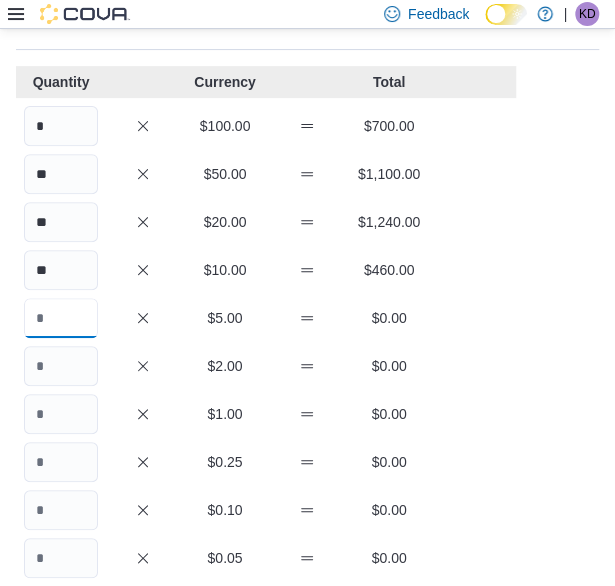click at bounding box center [61, 318] 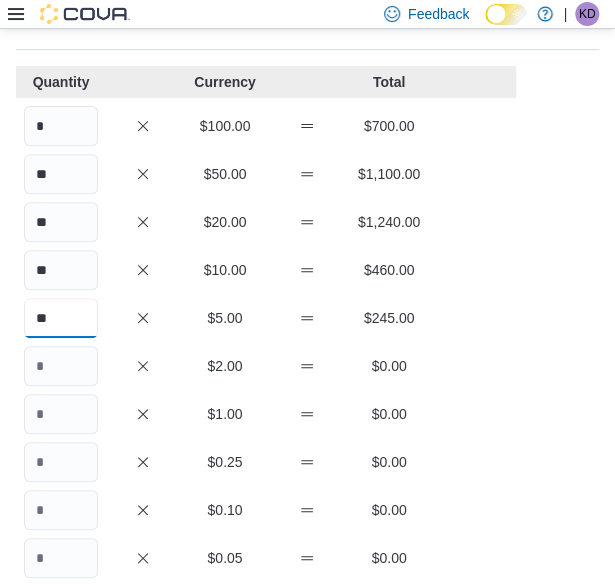 type on "**" 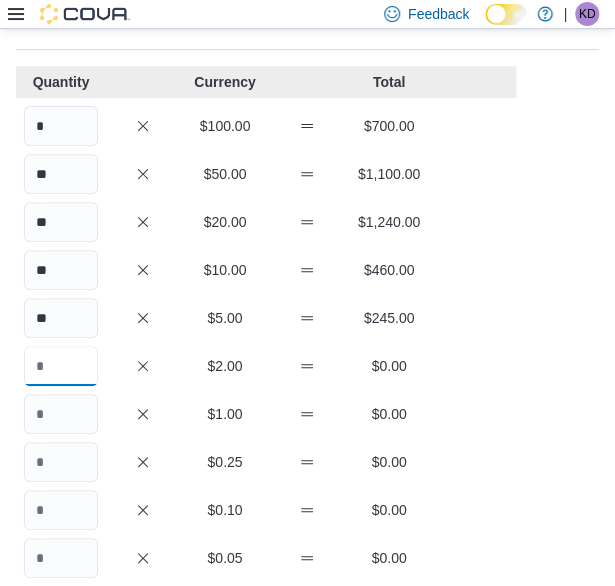 click at bounding box center (61, 366) 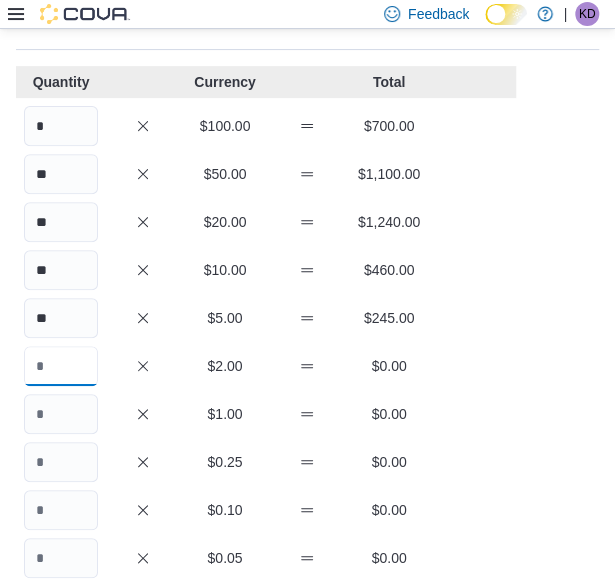 click at bounding box center (61, 366) 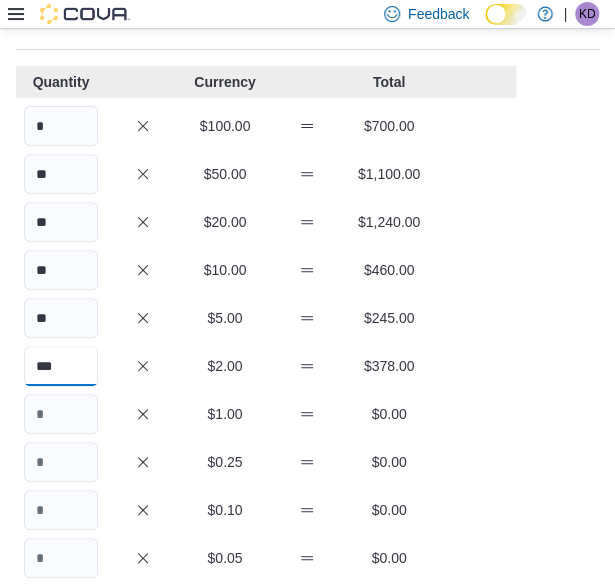 type on "***" 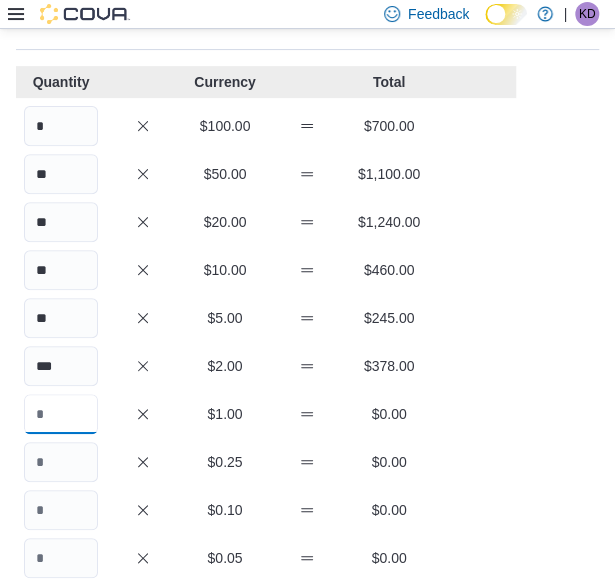 click at bounding box center (61, 414) 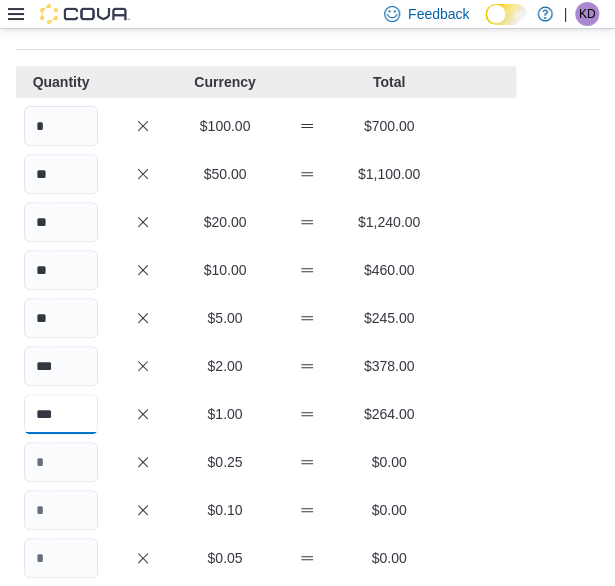 type on "***" 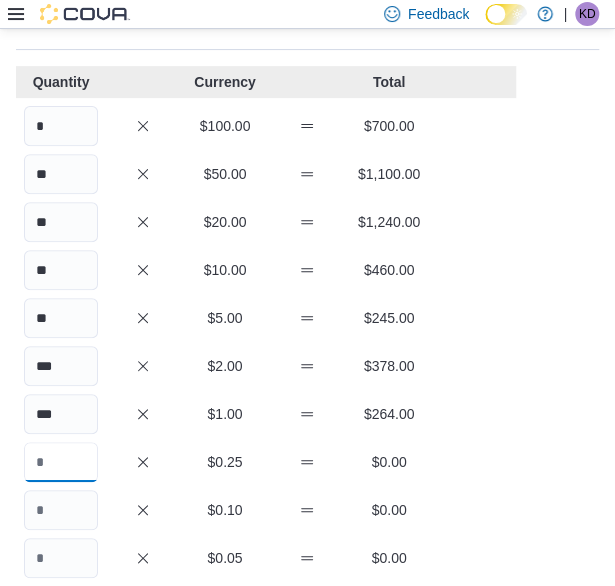 click at bounding box center (61, 462) 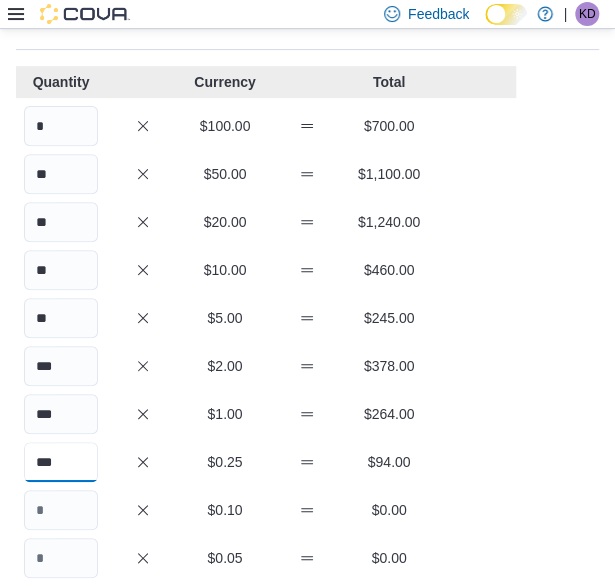type on "***" 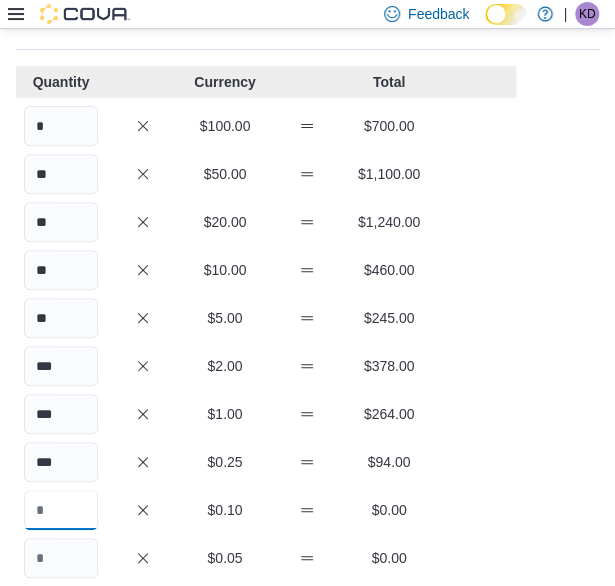 click at bounding box center [61, 510] 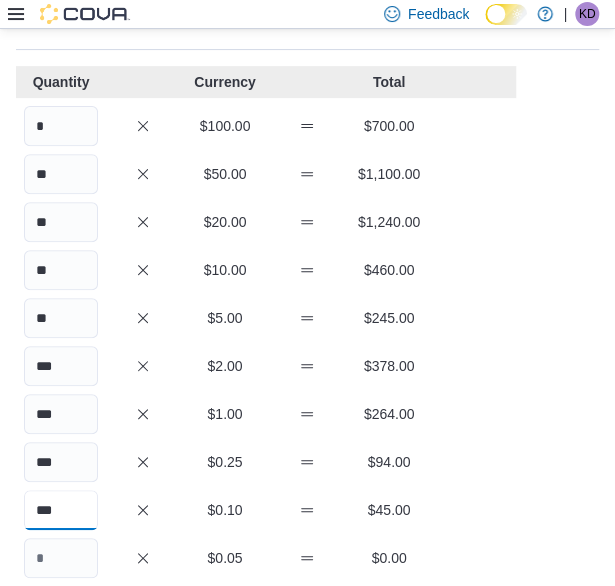 type on "***" 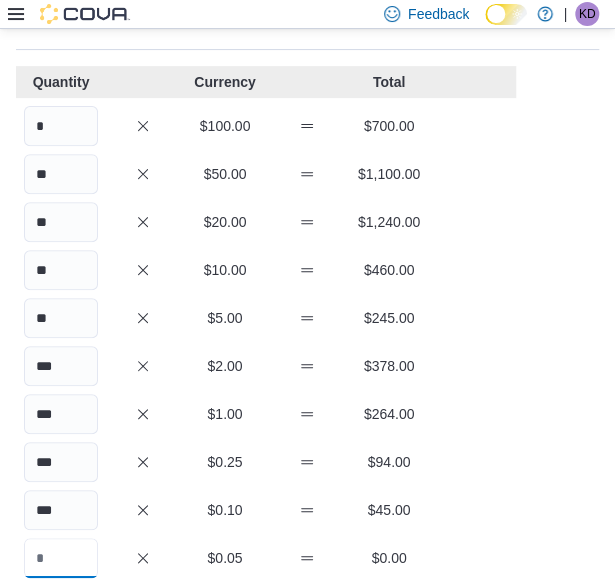 click at bounding box center [61, 558] 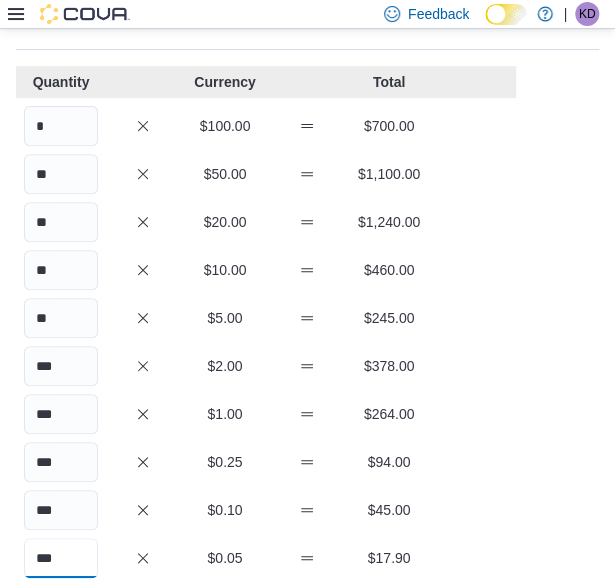 type on "***" 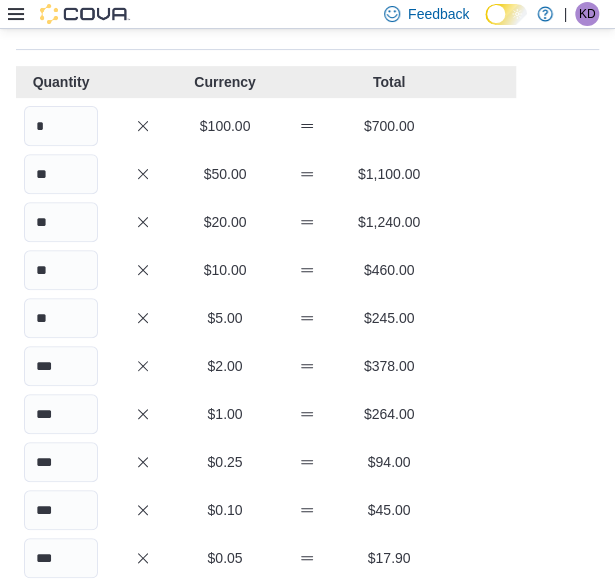 click on "Quantity Currency Total * $100.00 $700.00 ** $50.00 $1,100.00 ** $20.00 $1,240.00 ** $10.00 $460.00 ** $5.00 $245.00 *** $2.00 $378.00 *** $1.00 $264.00 *** $0.25 $94.00 *** $0.10 $45.00 *** $0.05 $17.90 $0.01 $0.00 Your Total $4,543.90 Expected Total $0.00 Difference $4,543.90 Notes Cancel Save" at bounding box center [266, 513] 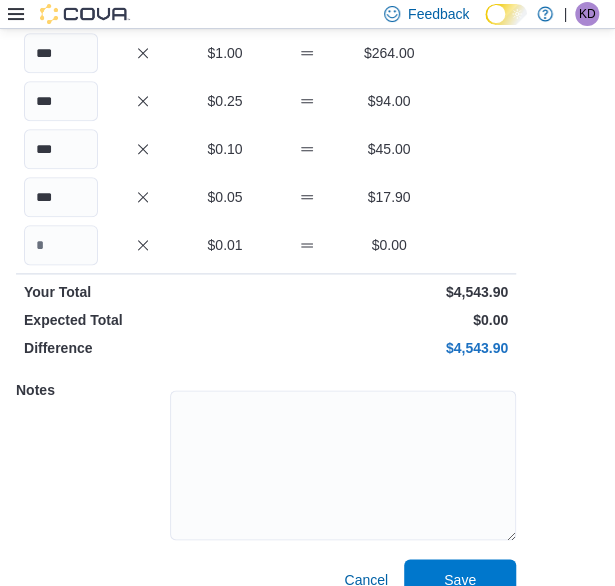 scroll, scrollTop: 490, scrollLeft: 0, axis: vertical 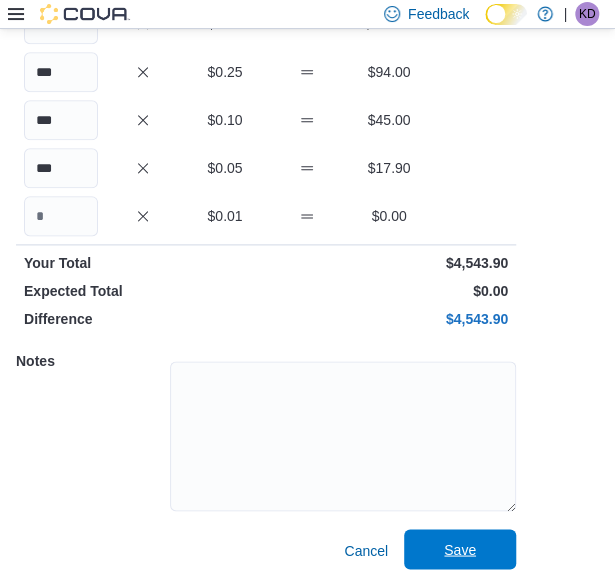 click on "Save" at bounding box center [460, 549] 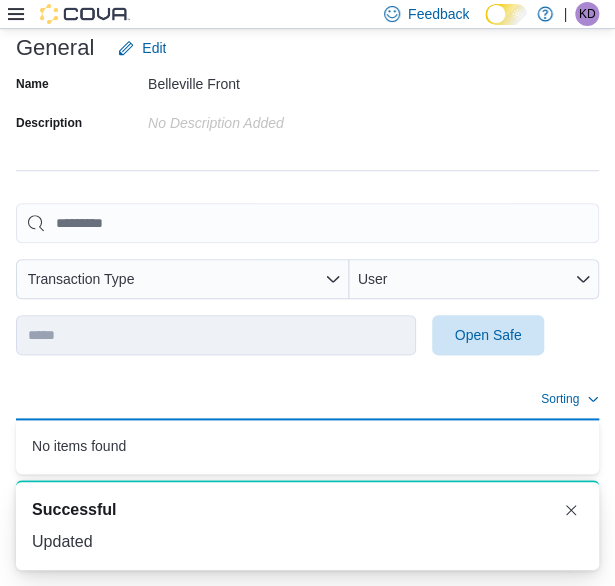 scroll, scrollTop: 346, scrollLeft: 0, axis: vertical 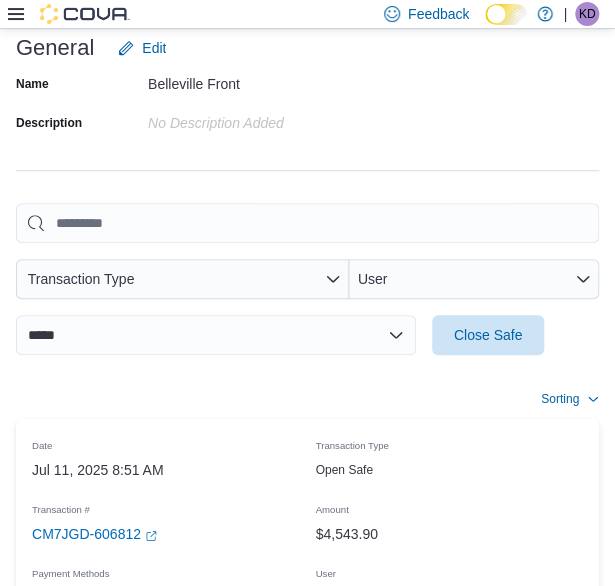 click on "Sorting" at bounding box center [307, 399] 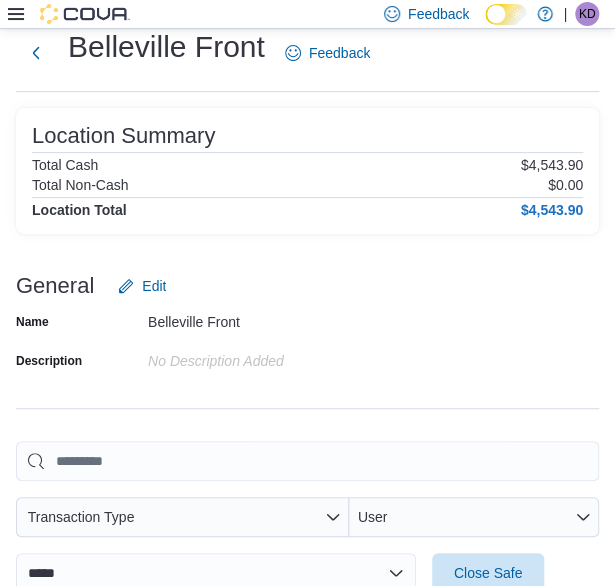 scroll, scrollTop: 0, scrollLeft: 0, axis: both 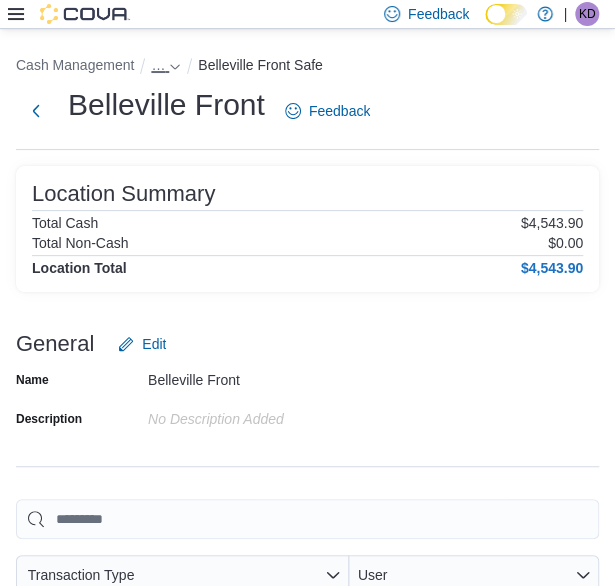 click 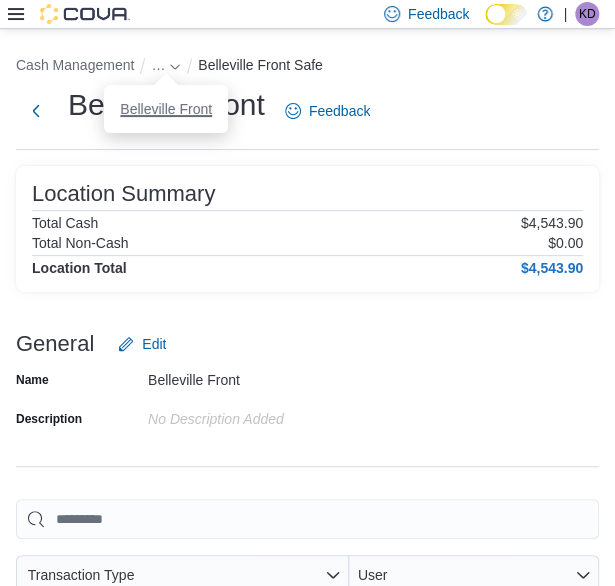 click on "Belleville Front" at bounding box center (166, 109) 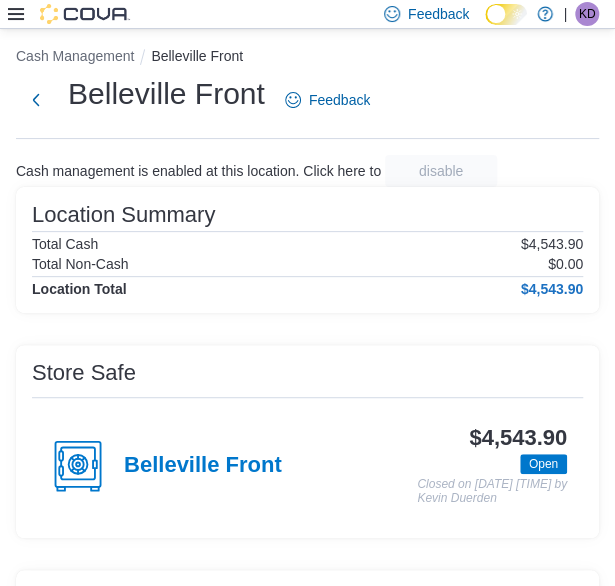 scroll, scrollTop: 300, scrollLeft: 0, axis: vertical 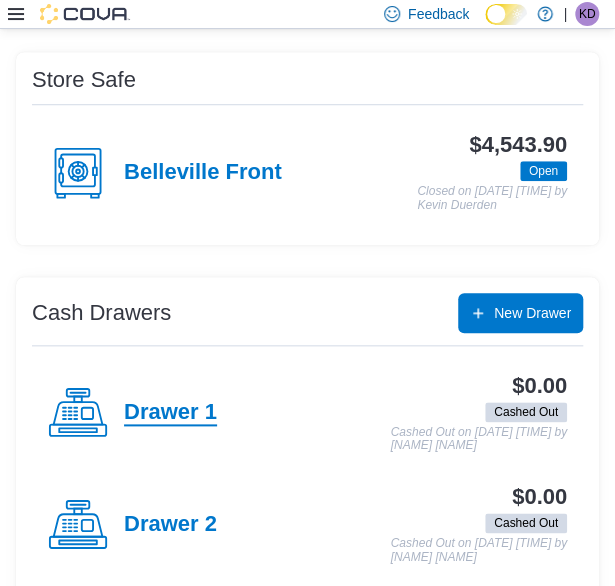 click on "Drawer 1" at bounding box center [170, 413] 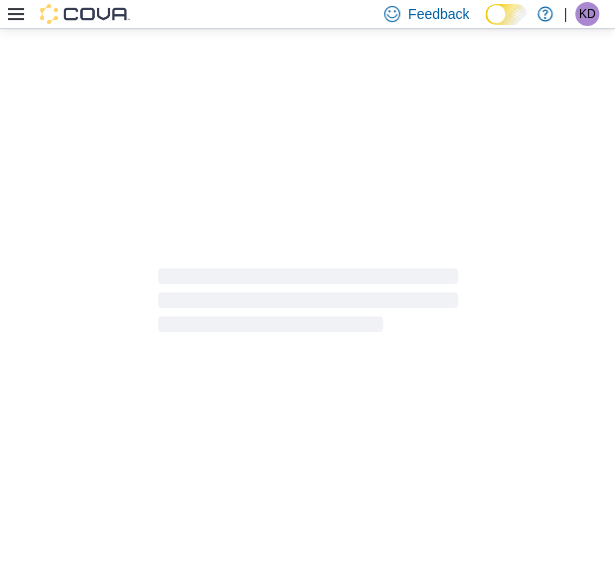 scroll, scrollTop: 300, scrollLeft: 0, axis: vertical 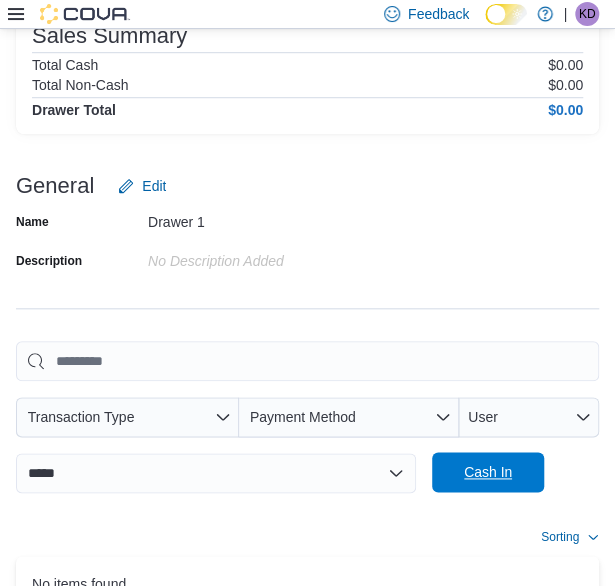 click on "Cash In" at bounding box center [488, 472] 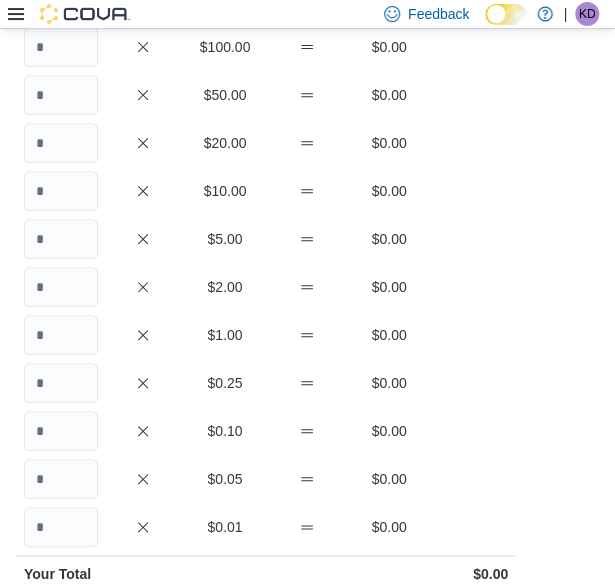scroll, scrollTop: 79, scrollLeft: 0, axis: vertical 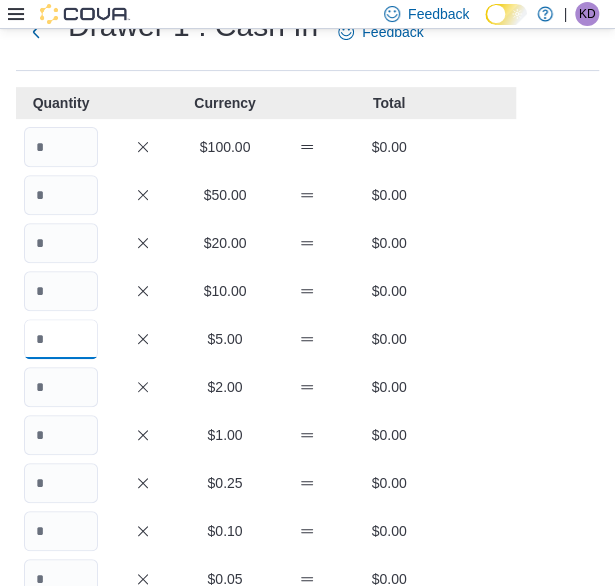 click at bounding box center (61, 339) 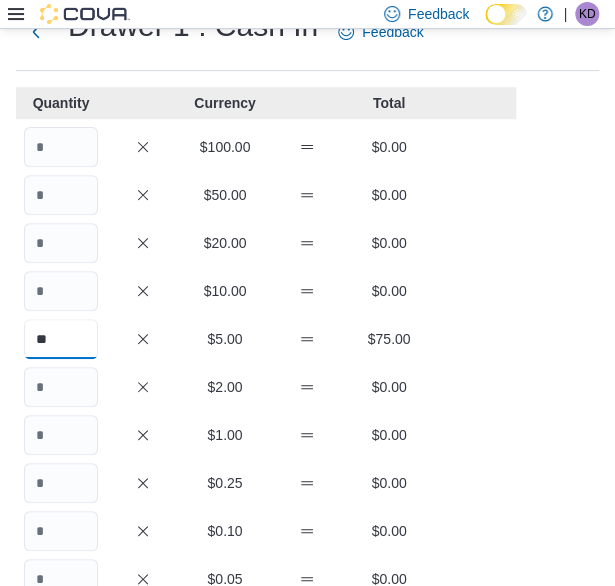 type on "**" 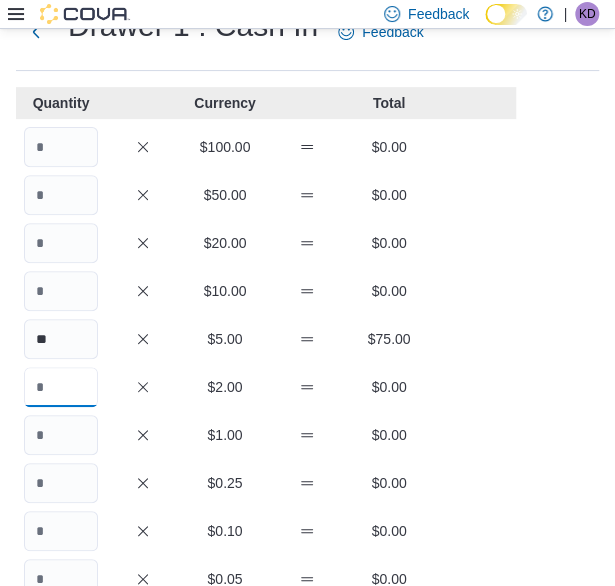 click at bounding box center [61, 387] 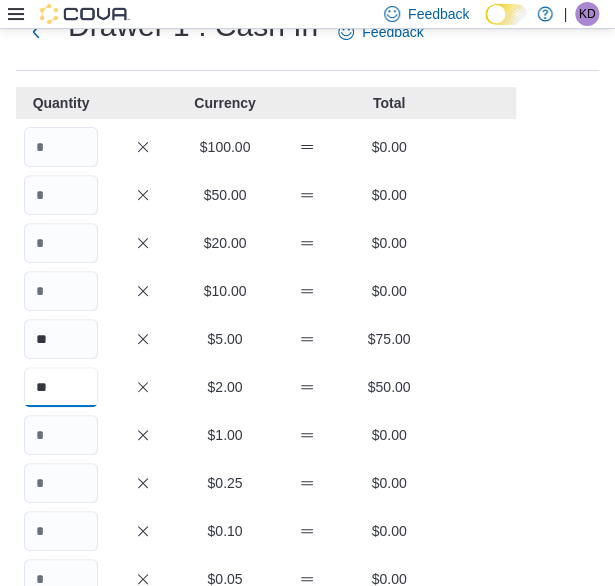 type on "**" 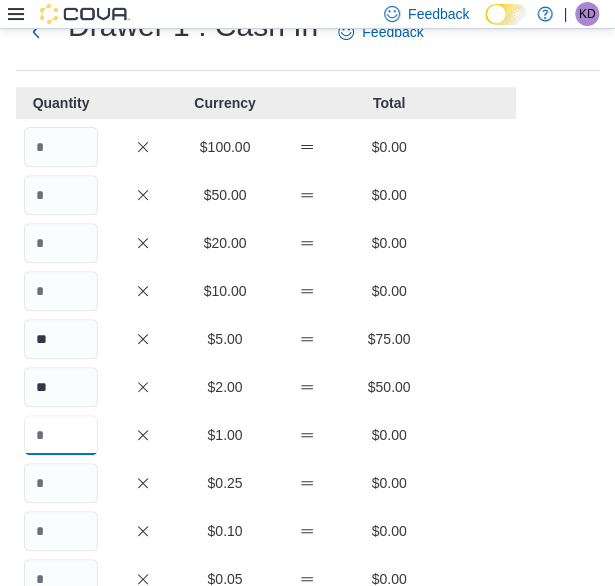 click at bounding box center [61, 435] 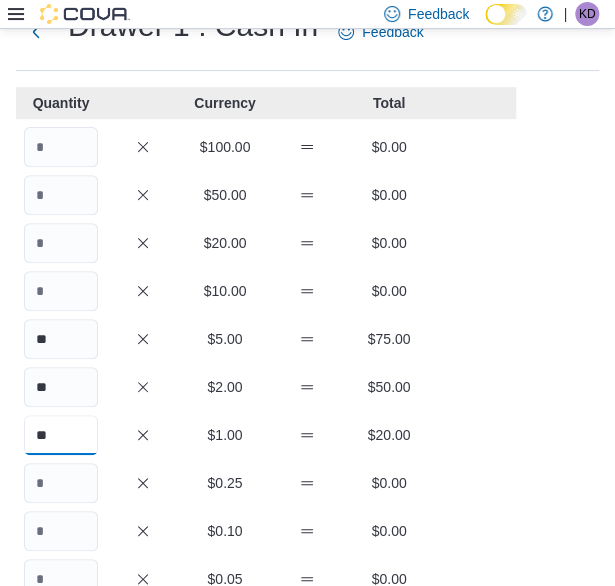 type on "**" 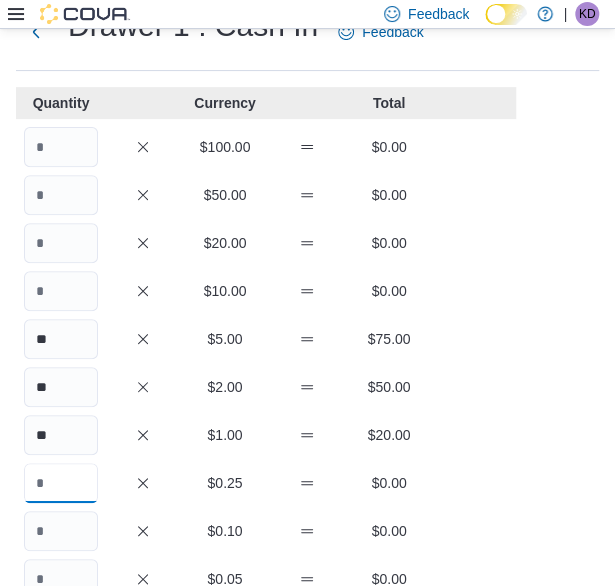 click at bounding box center (61, 483) 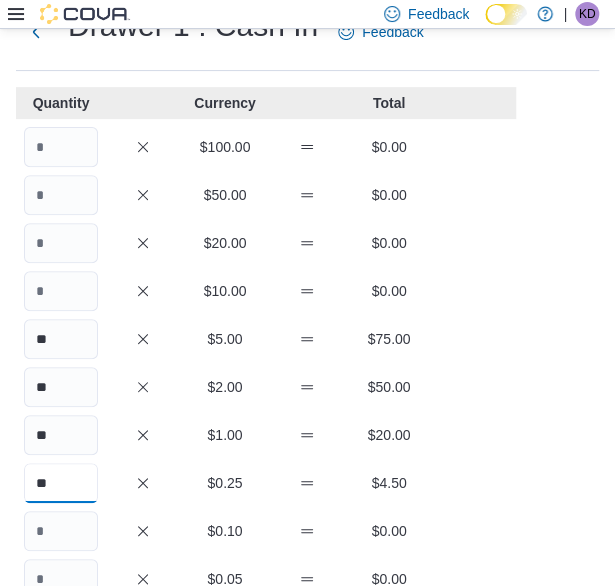 type on "**" 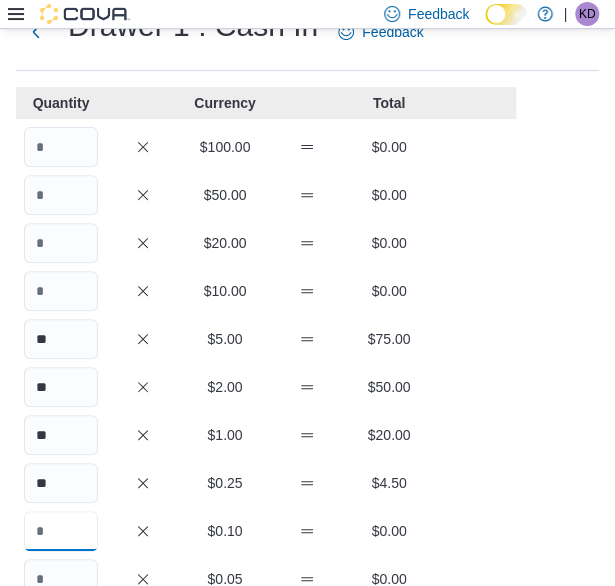click at bounding box center [61, 531] 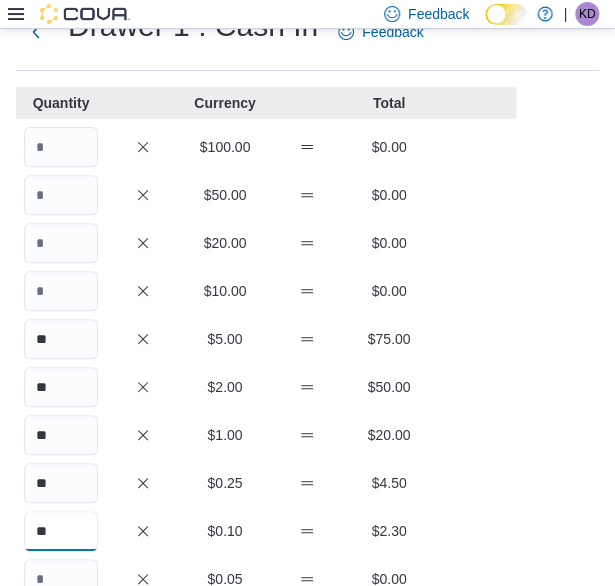 type on "**" 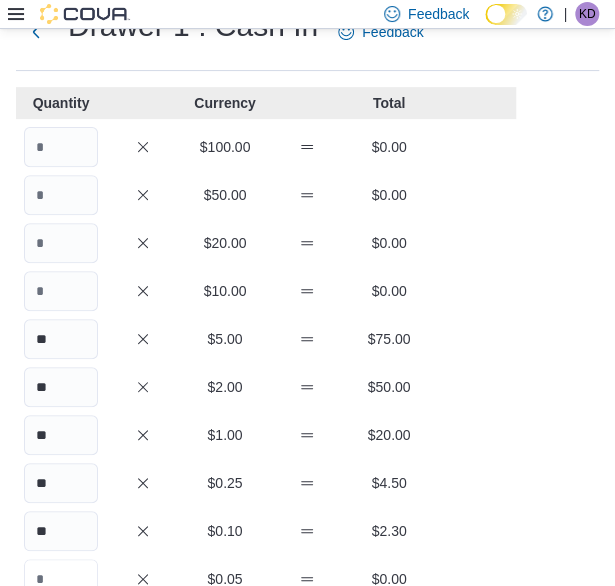 click at bounding box center (61, 579) 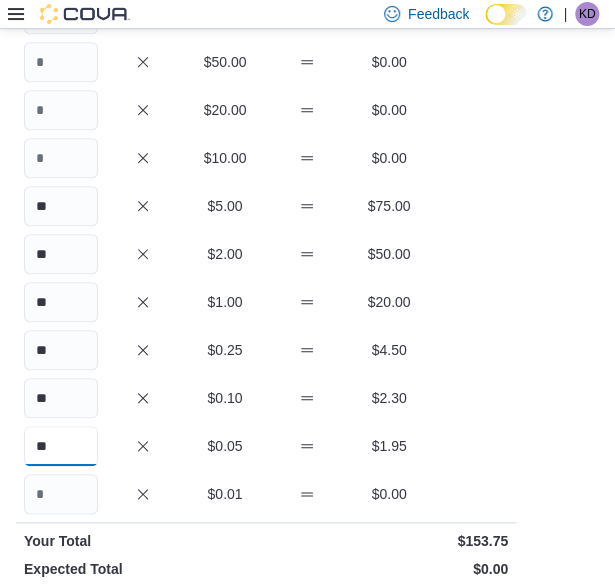 scroll, scrollTop: 181, scrollLeft: 0, axis: vertical 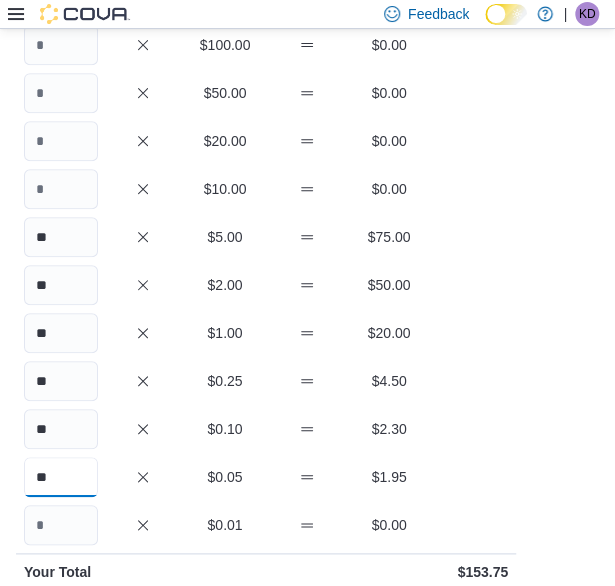 type on "**" 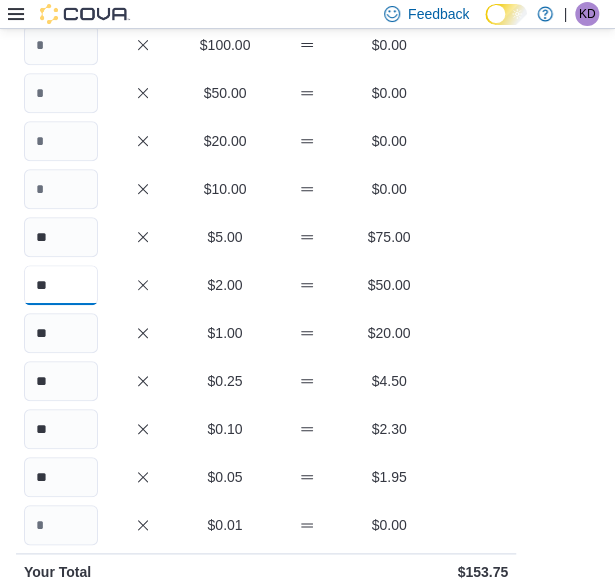 click on "**" at bounding box center (61, 285) 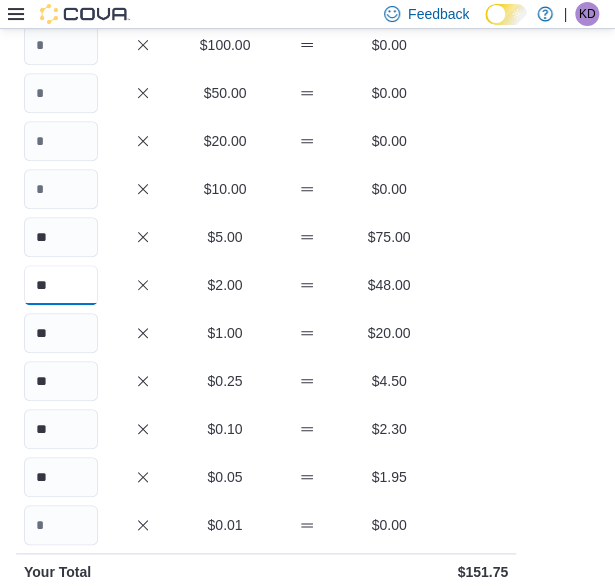 type on "**" 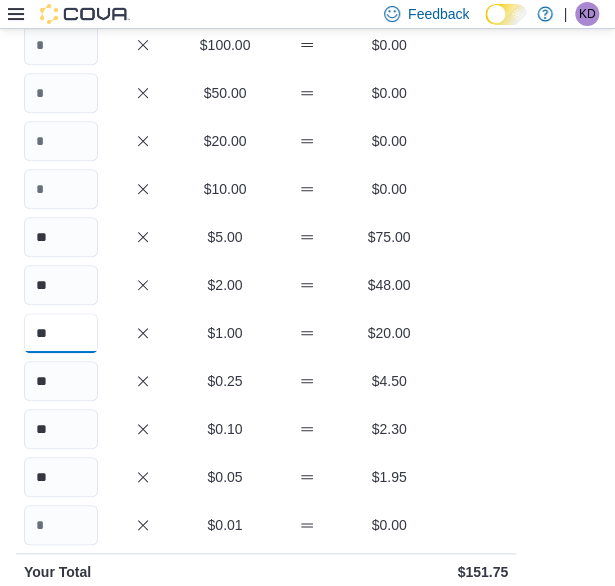 click on "**" at bounding box center [61, 333] 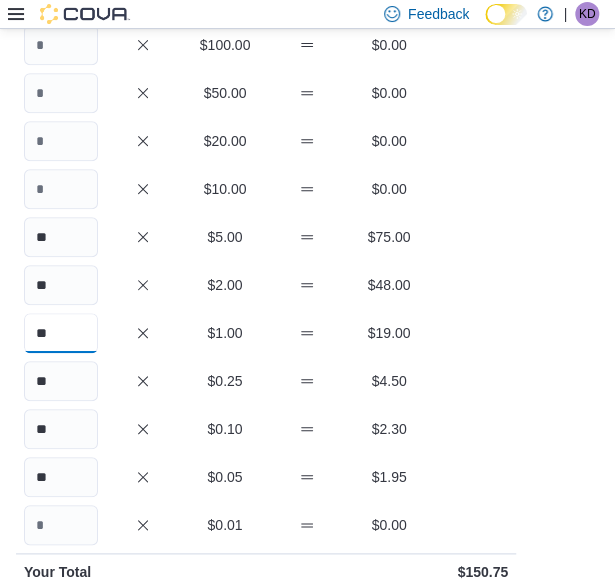 type on "**" 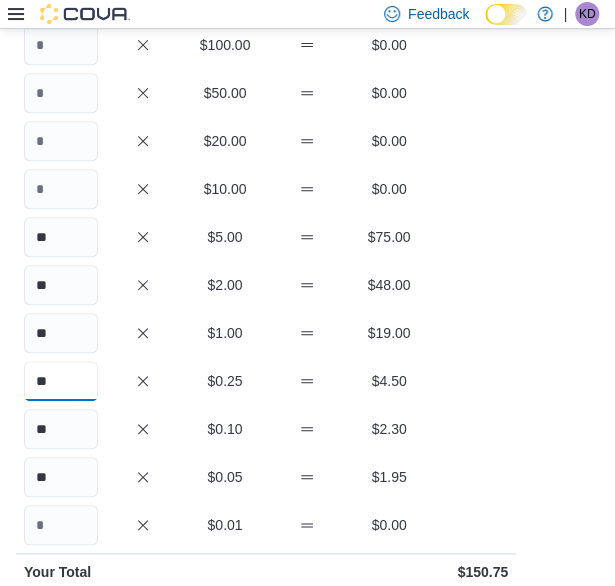 drag, startPoint x: 72, startPoint y: 383, endPoint x: 11, endPoint y: 379, distance: 61.13101 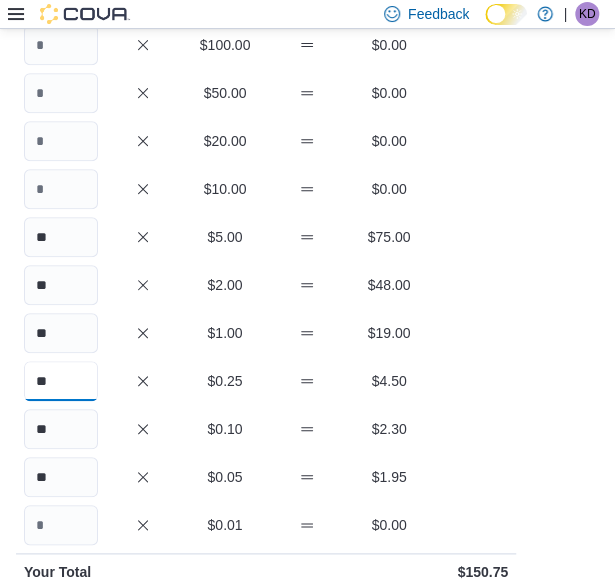 click on "Cash Management …   Cash In Drawer 1 : Cash In Feedback   Quantity Currency Total $100.00 $0.00 $50.00 $0.00 $20.00 $0.00 $10.00 $0.00 ** $5.00 $75.00 ** $2.00 $48.00 ** $1.00 $19.00 ** $0.25 $4.50 ** $0.10 $2.30 ** $0.05 $1.95 $0.01 $0.00 Your Total $150.75 Expected Total $0.00 Difference $150.75 Notes Cancel Save" at bounding box center [307, 371] 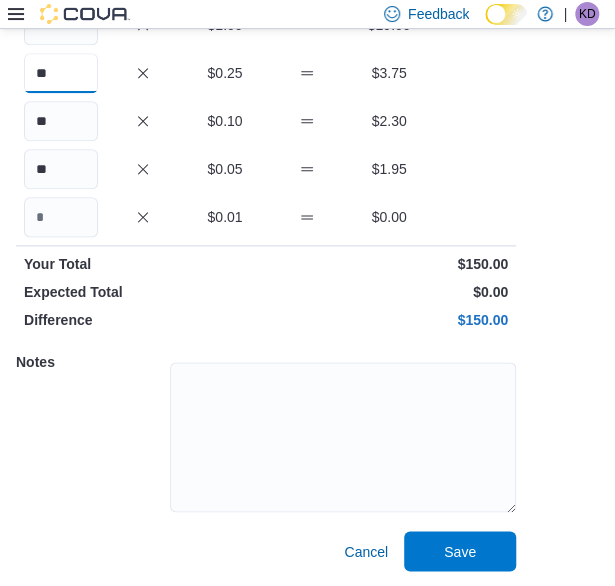 scroll, scrollTop: 490, scrollLeft: 0, axis: vertical 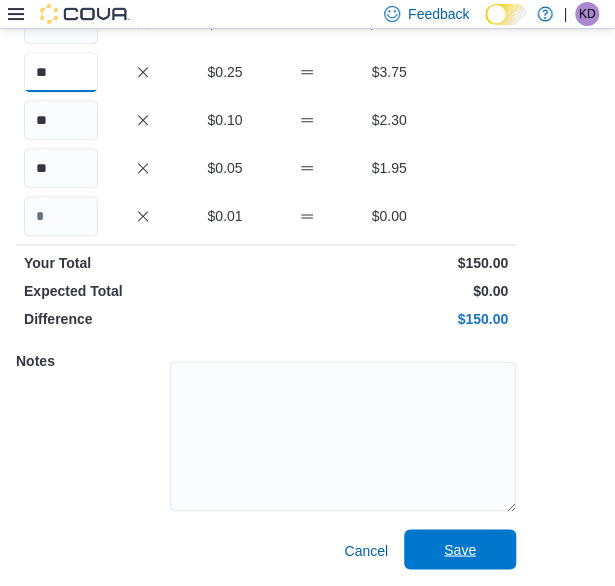 type on "**" 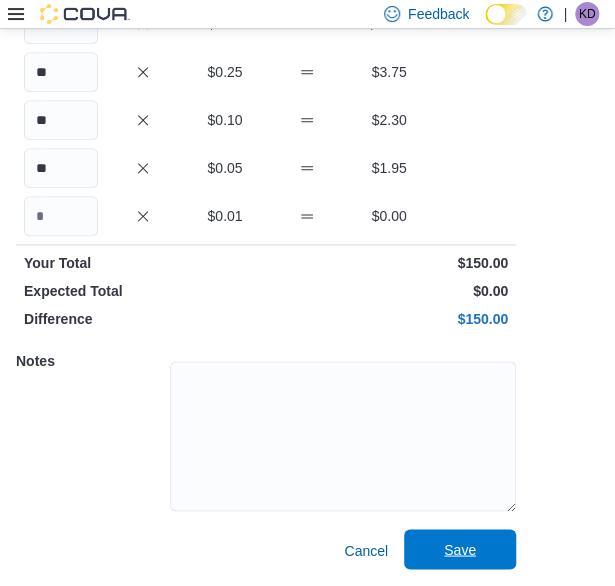 click on "Save" at bounding box center (460, 549) 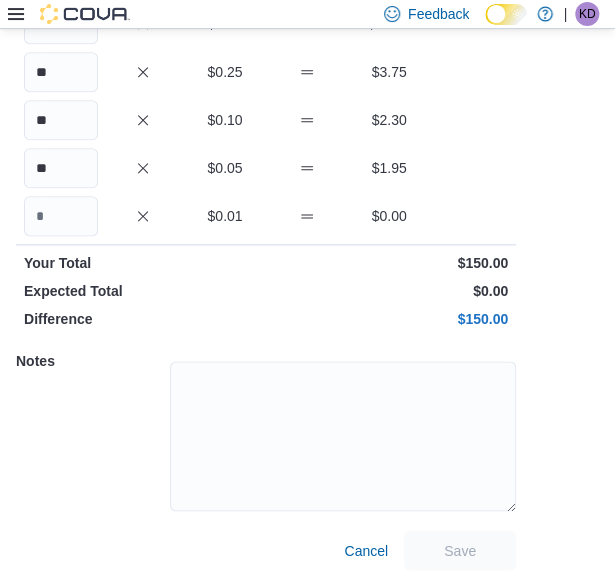 scroll, scrollTop: 538, scrollLeft: 0, axis: vertical 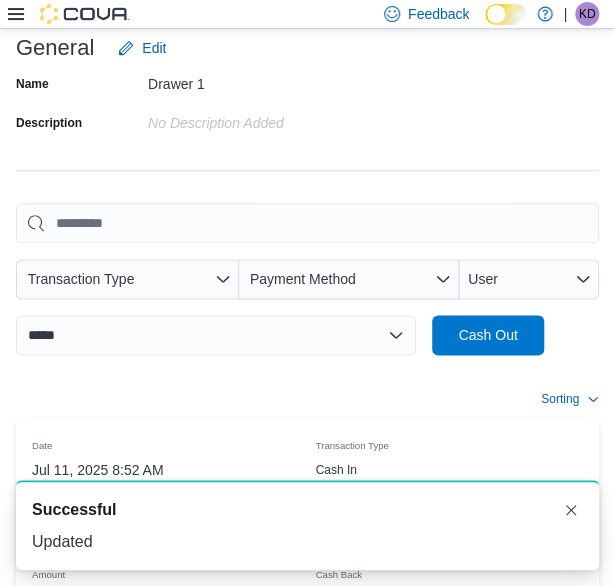 click 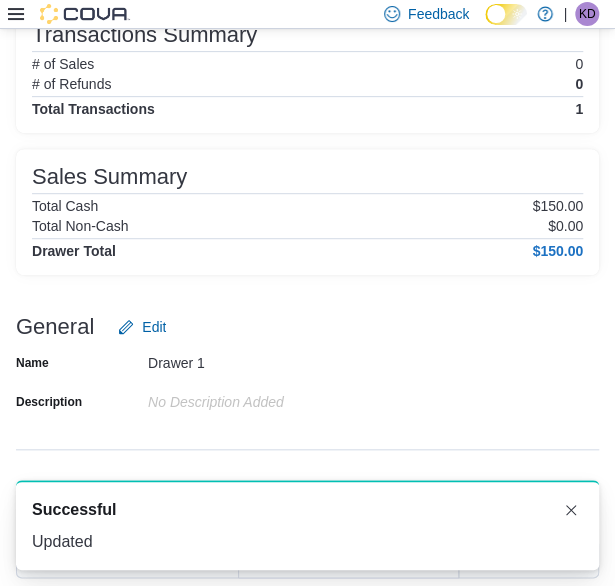 scroll, scrollTop: 0, scrollLeft: 0, axis: both 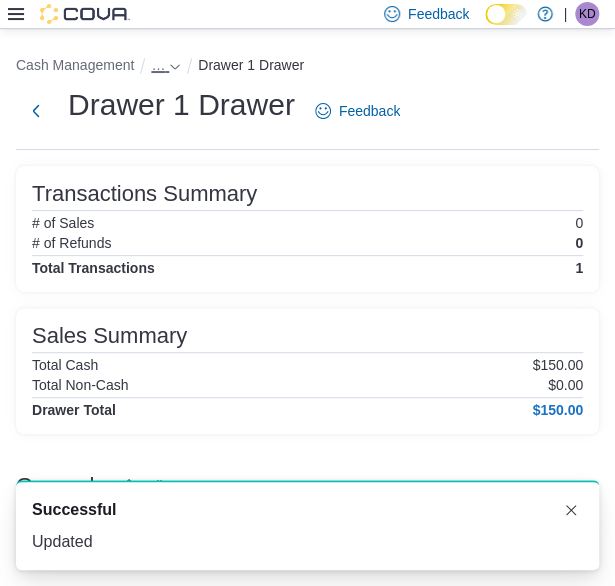 click 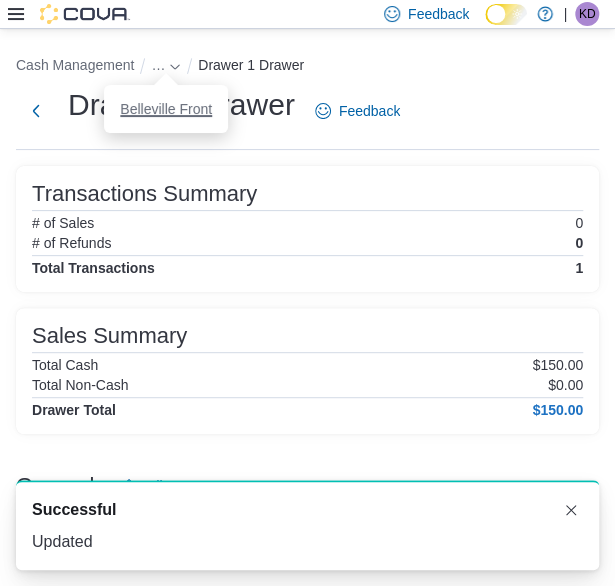 click on "Belleville Front" at bounding box center [166, 109] 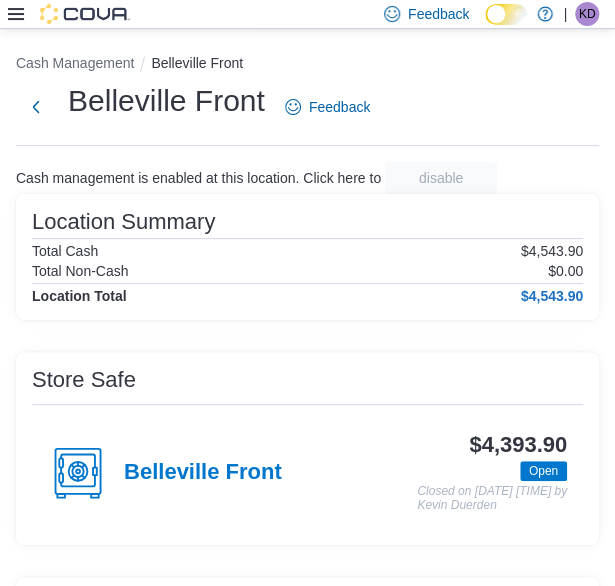 scroll, scrollTop: 300, scrollLeft: 0, axis: vertical 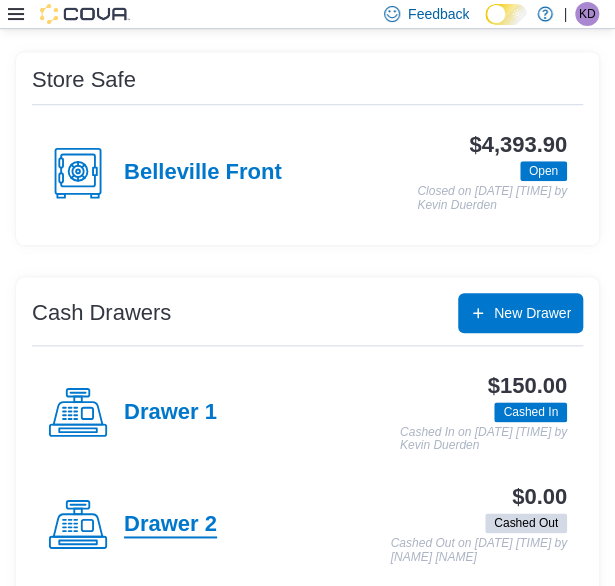 click on "Drawer 2" at bounding box center [170, 525] 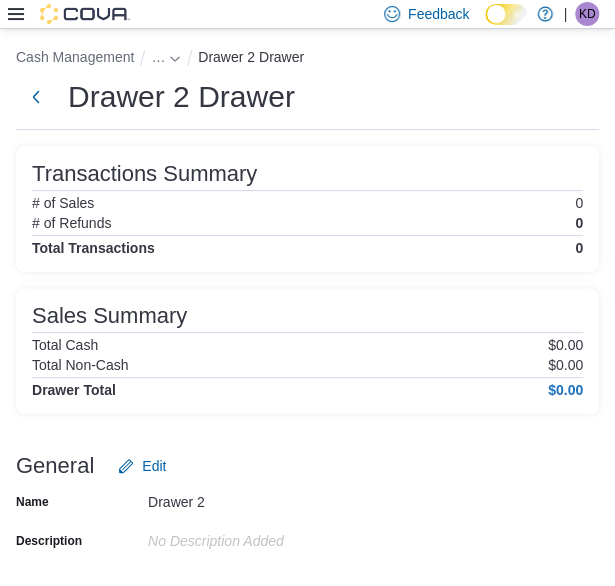 scroll, scrollTop: 300, scrollLeft: 0, axis: vertical 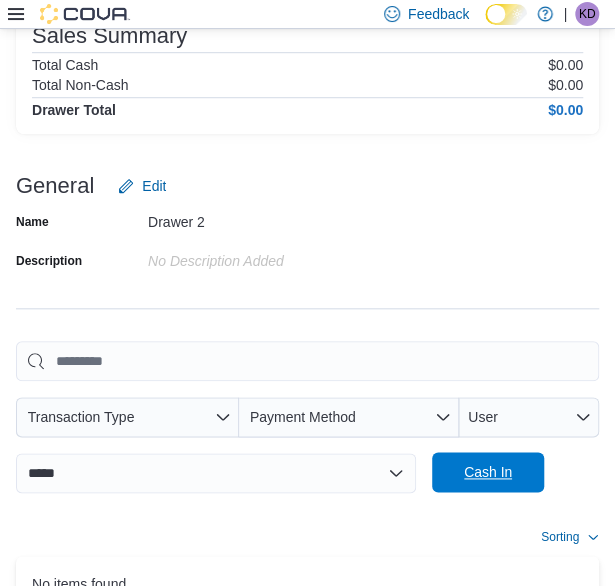 click on "Cash In" at bounding box center (488, 472) 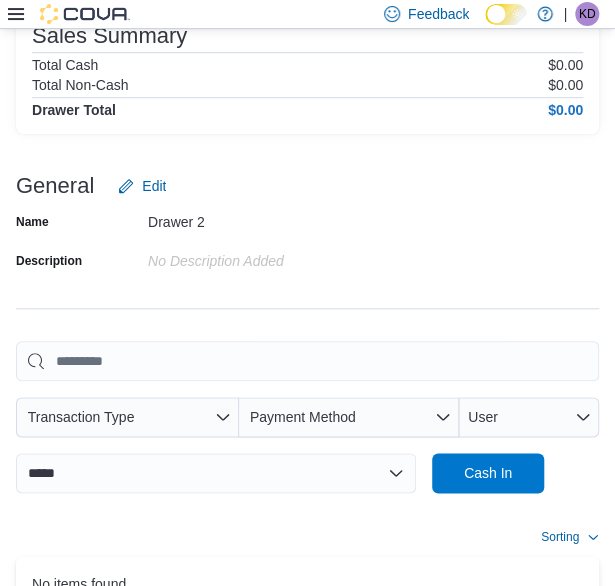 scroll, scrollTop: 179, scrollLeft: 0, axis: vertical 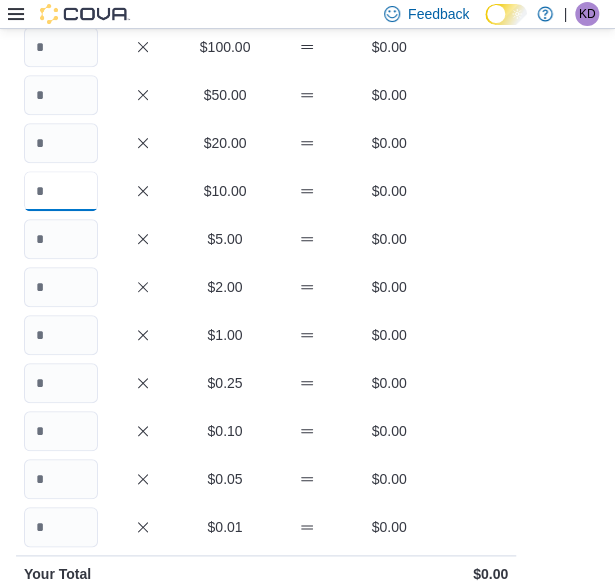 click at bounding box center (61, 191) 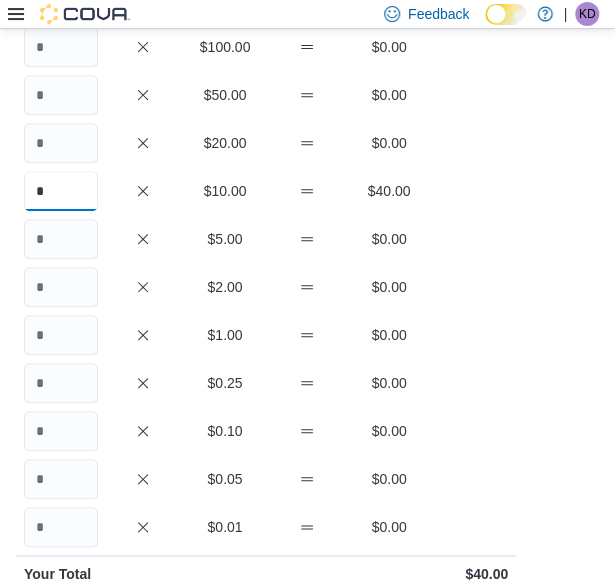 type on "*" 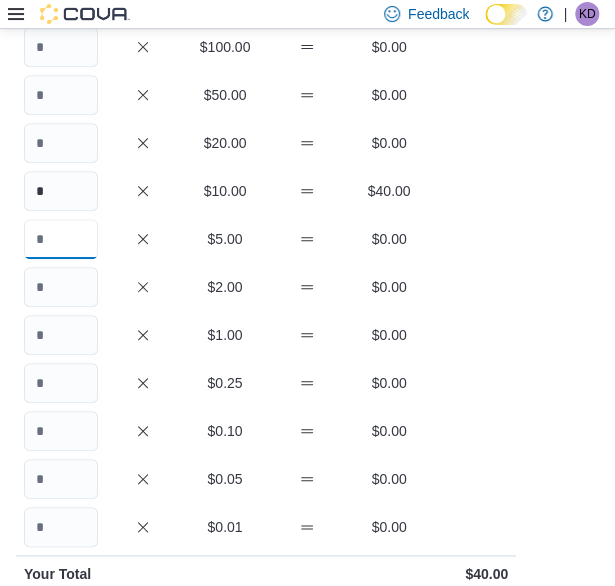 click at bounding box center [61, 239] 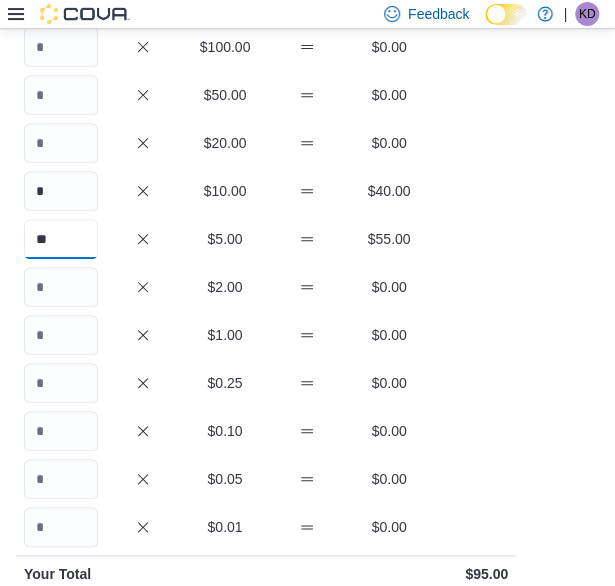 type on "**" 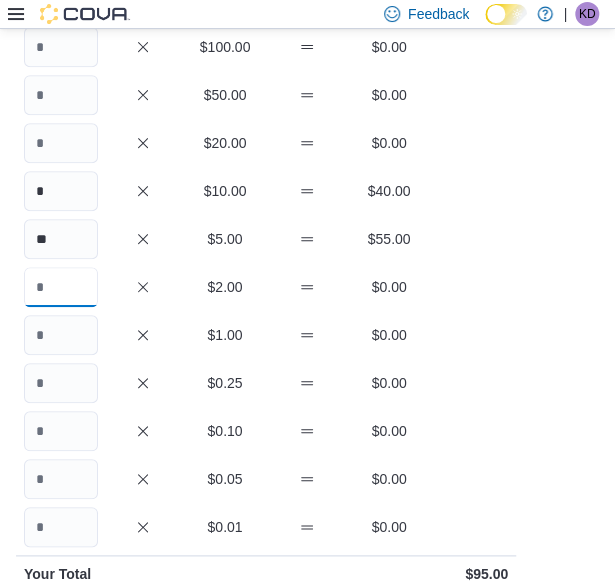 click at bounding box center (61, 287) 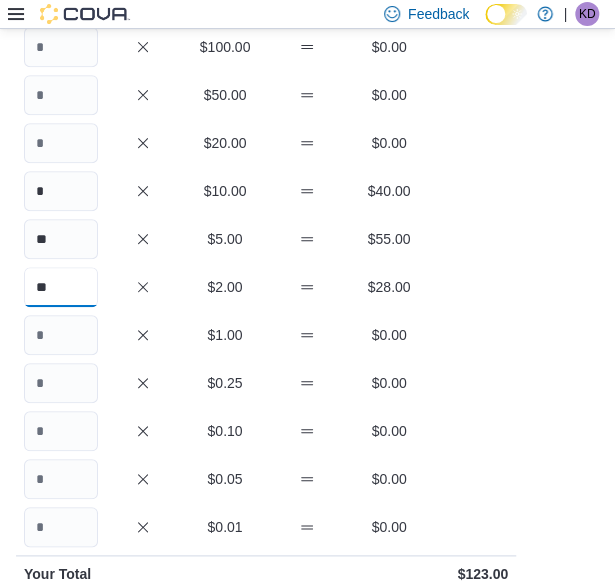 type on "**" 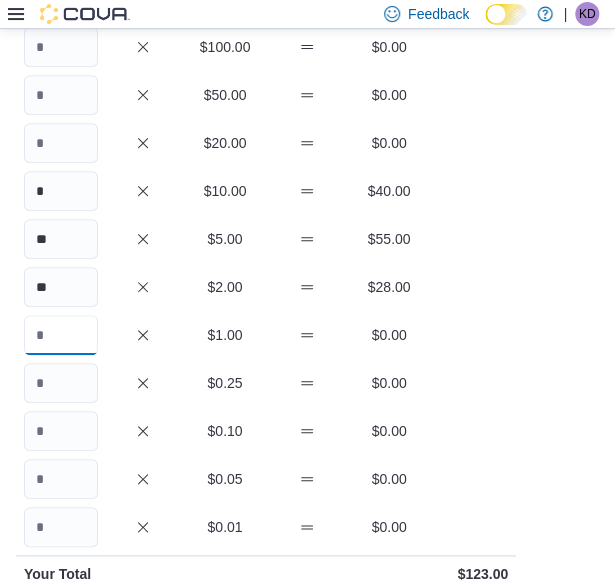 click at bounding box center [61, 335] 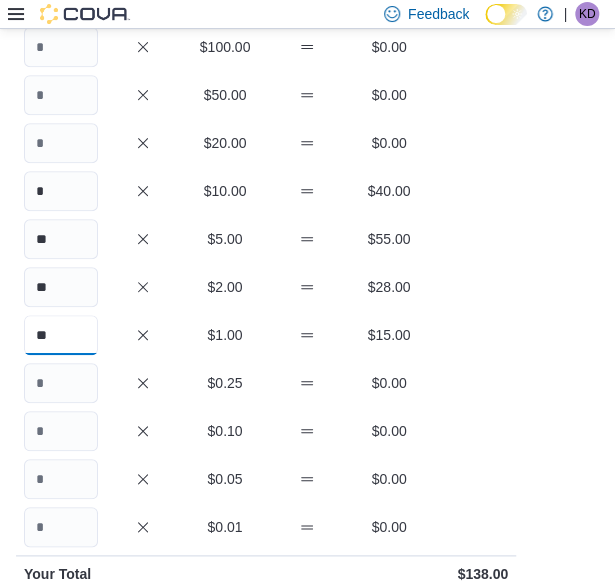 type on "**" 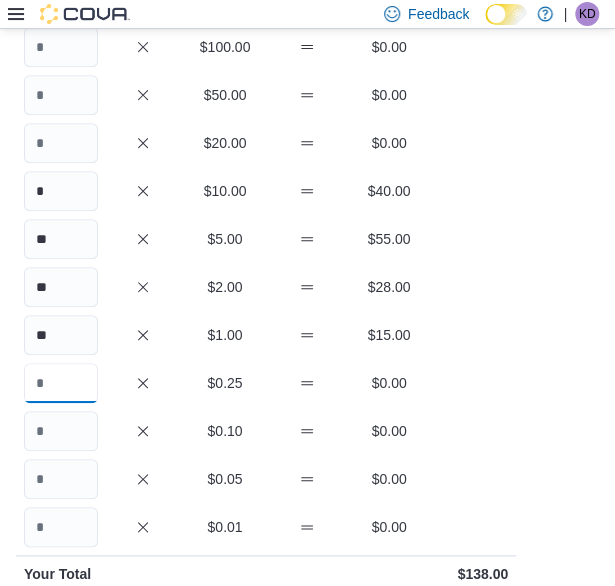 click at bounding box center (61, 383) 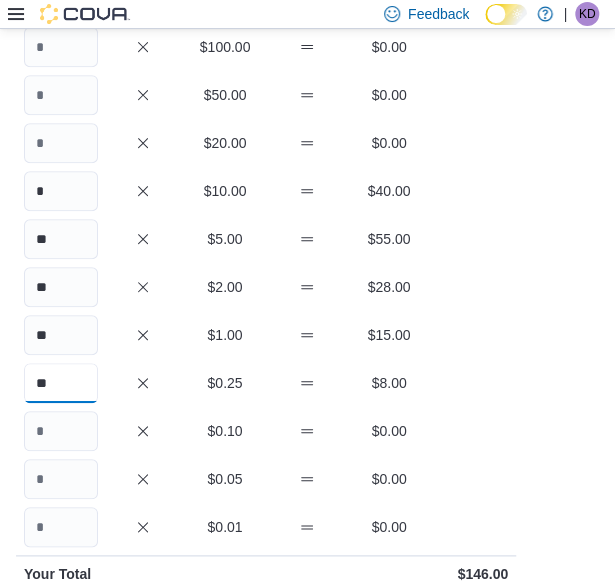 type on "**" 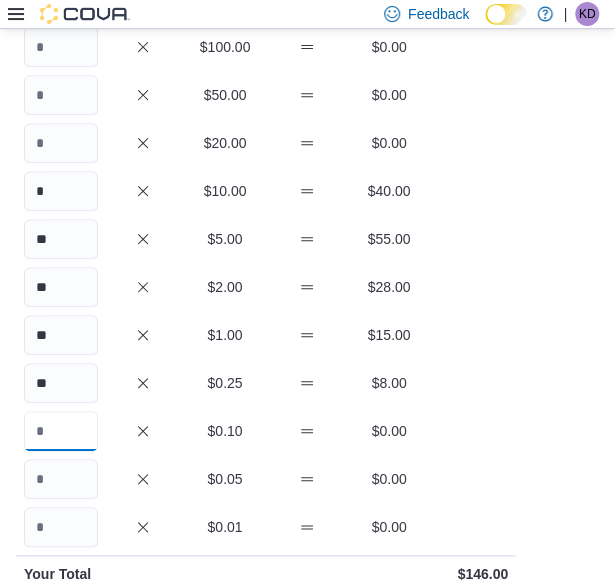 click at bounding box center (61, 431) 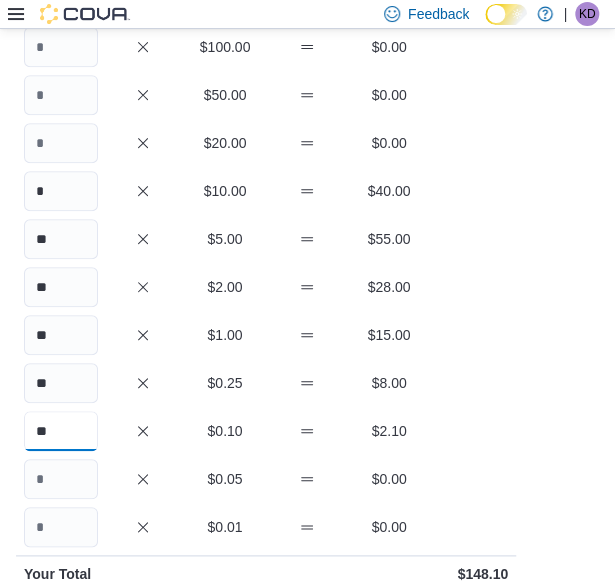 type on "**" 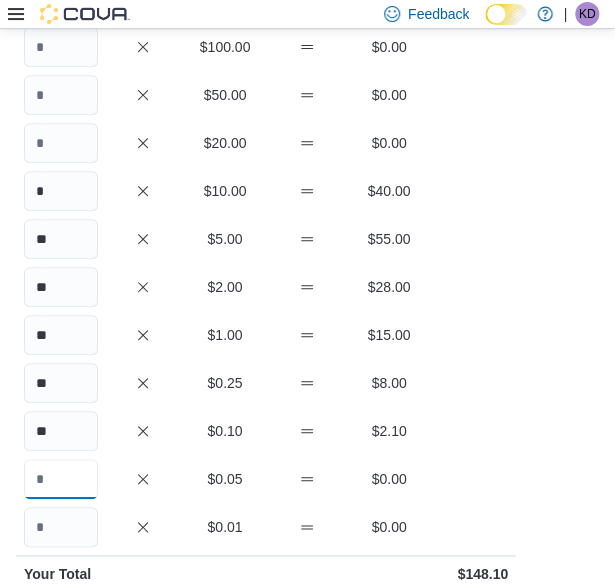 click at bounding box center (61, 479) 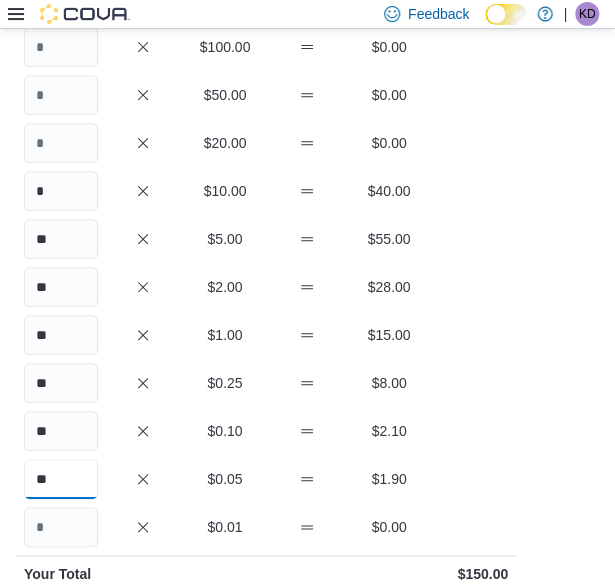 type on "**" 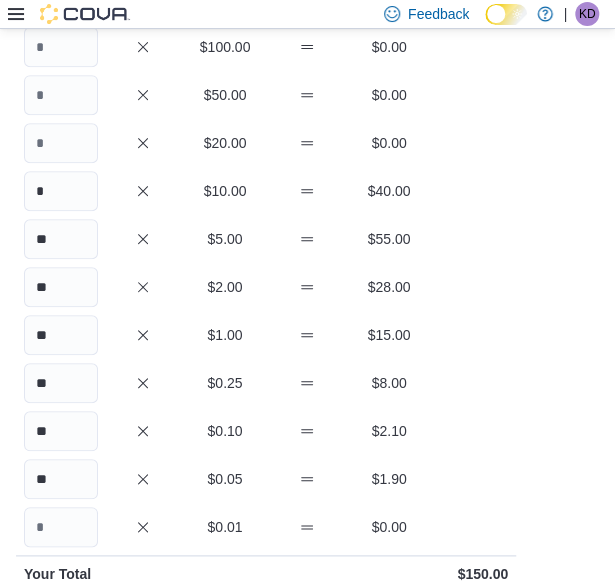 click on "$8.00" at bounding box center [389, 383] 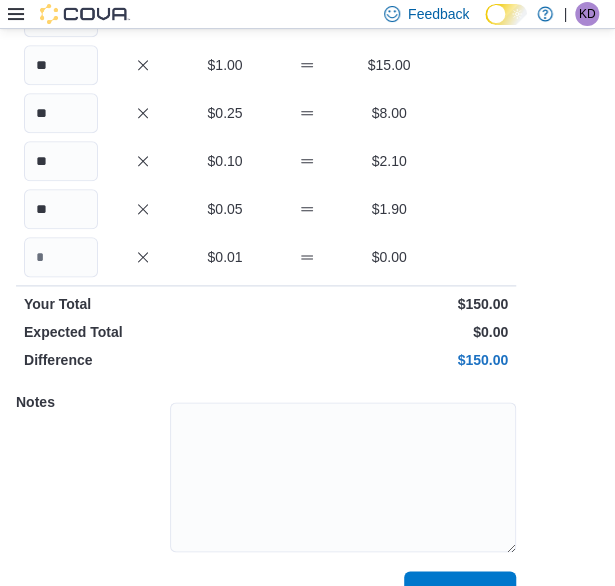 scroll, scrollTop: 490, scrollLeft: 0, axis: vertical 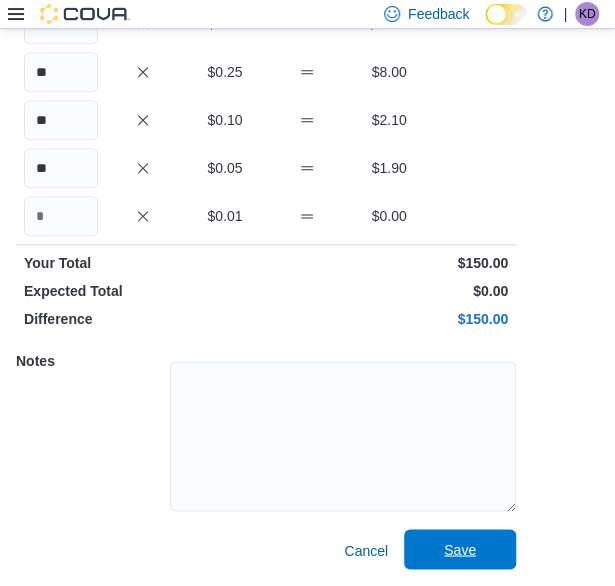 click on "Save" at bounding box center [460, 549] 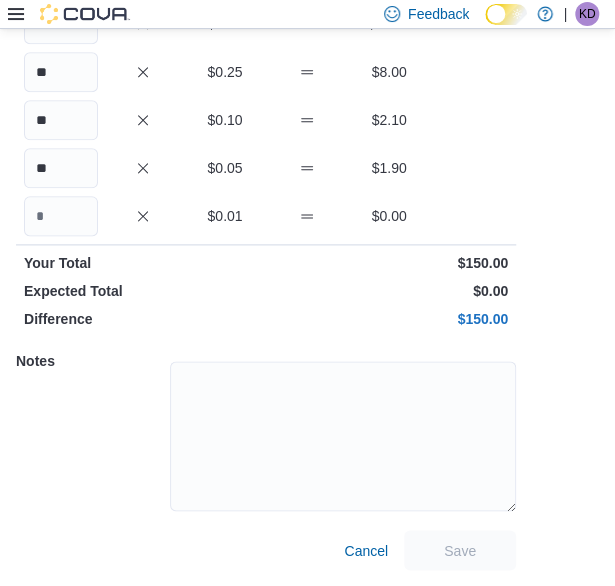 scroll, scrollTop: 538, scrollLeft: 0, axis: vertical 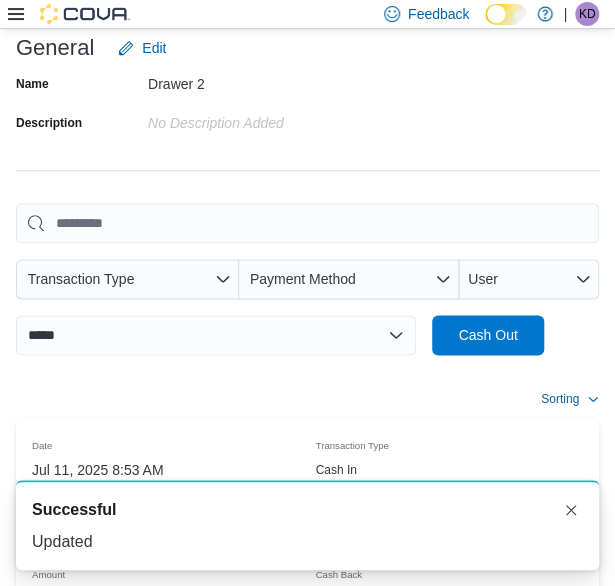 click on "Sorting" at bounding box center (307, 399) 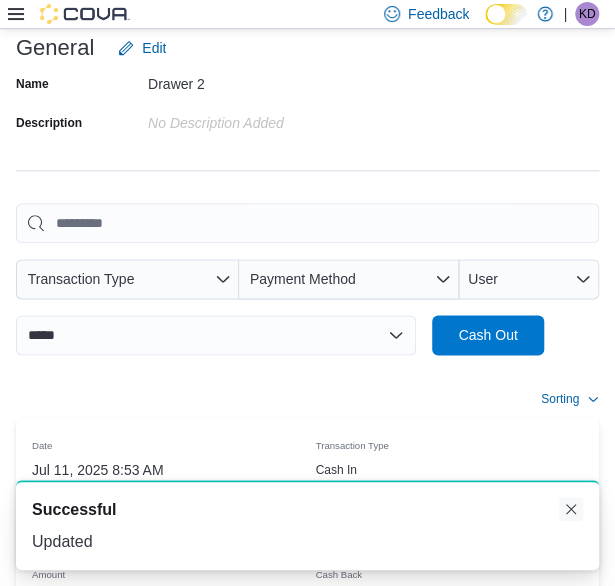 click at bounding box center [571, 509] 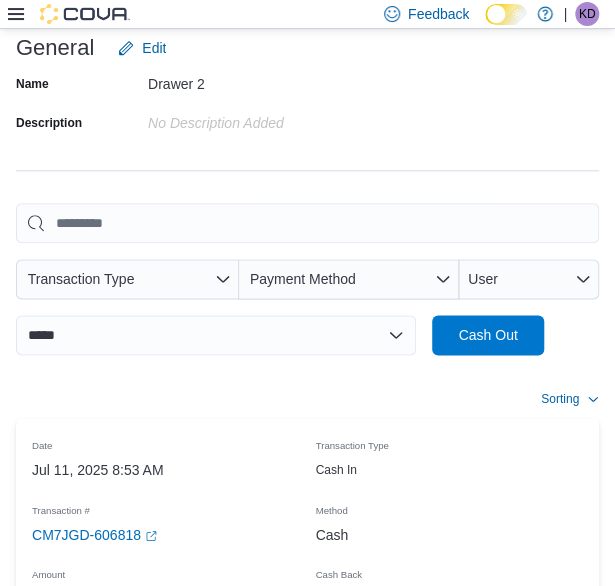 click at bounding box center [571, 509] 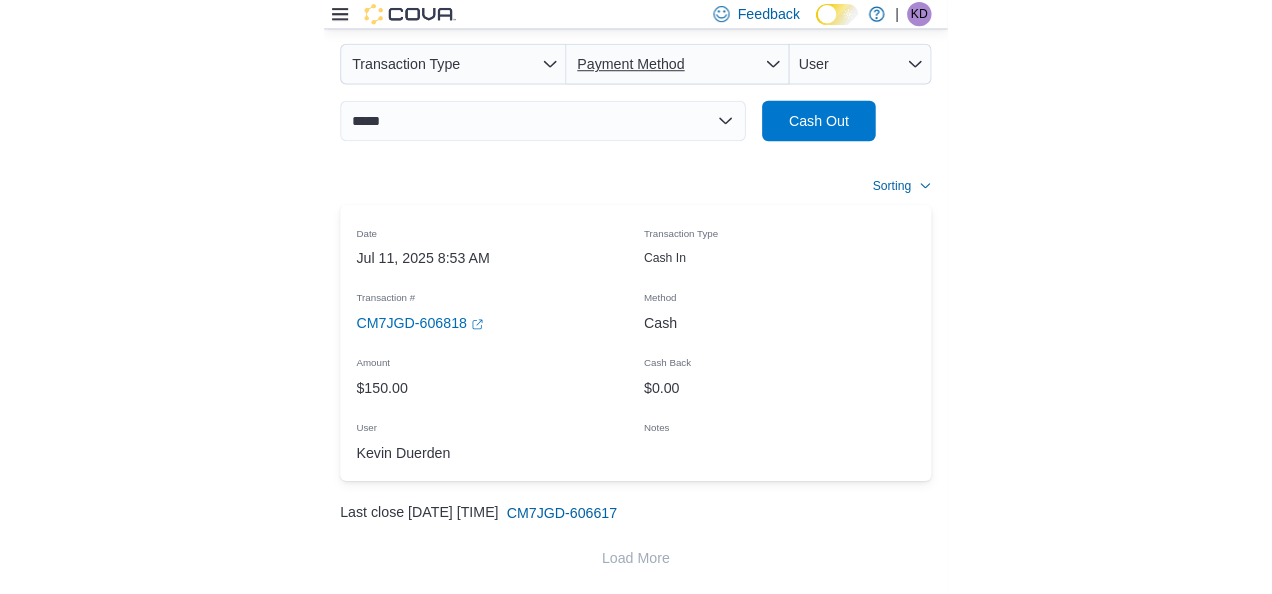scroll, scrollTop: 0, scrollLeft: 0, axis: both 